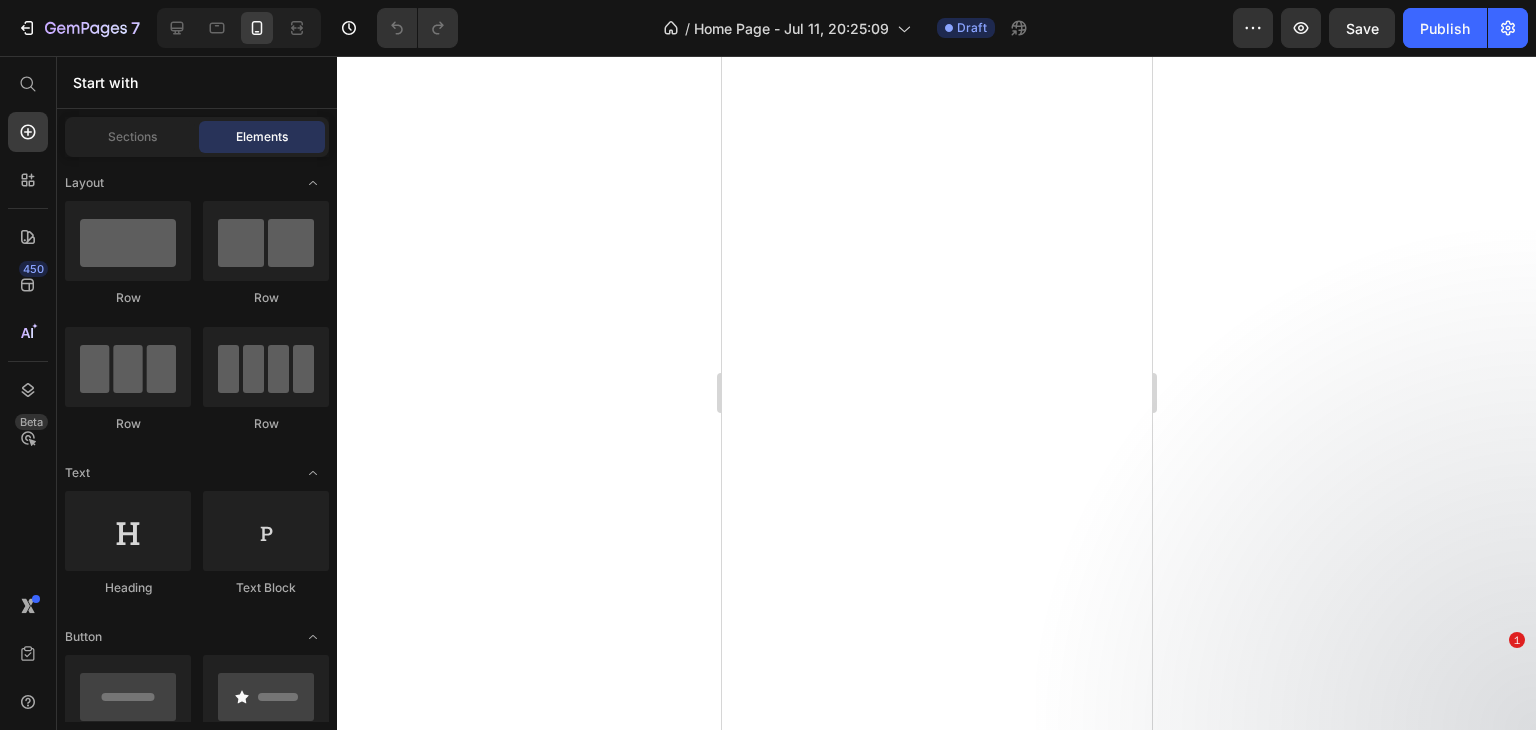 scroll, scrollTop: 0, scrollLeft: 0, axis: both 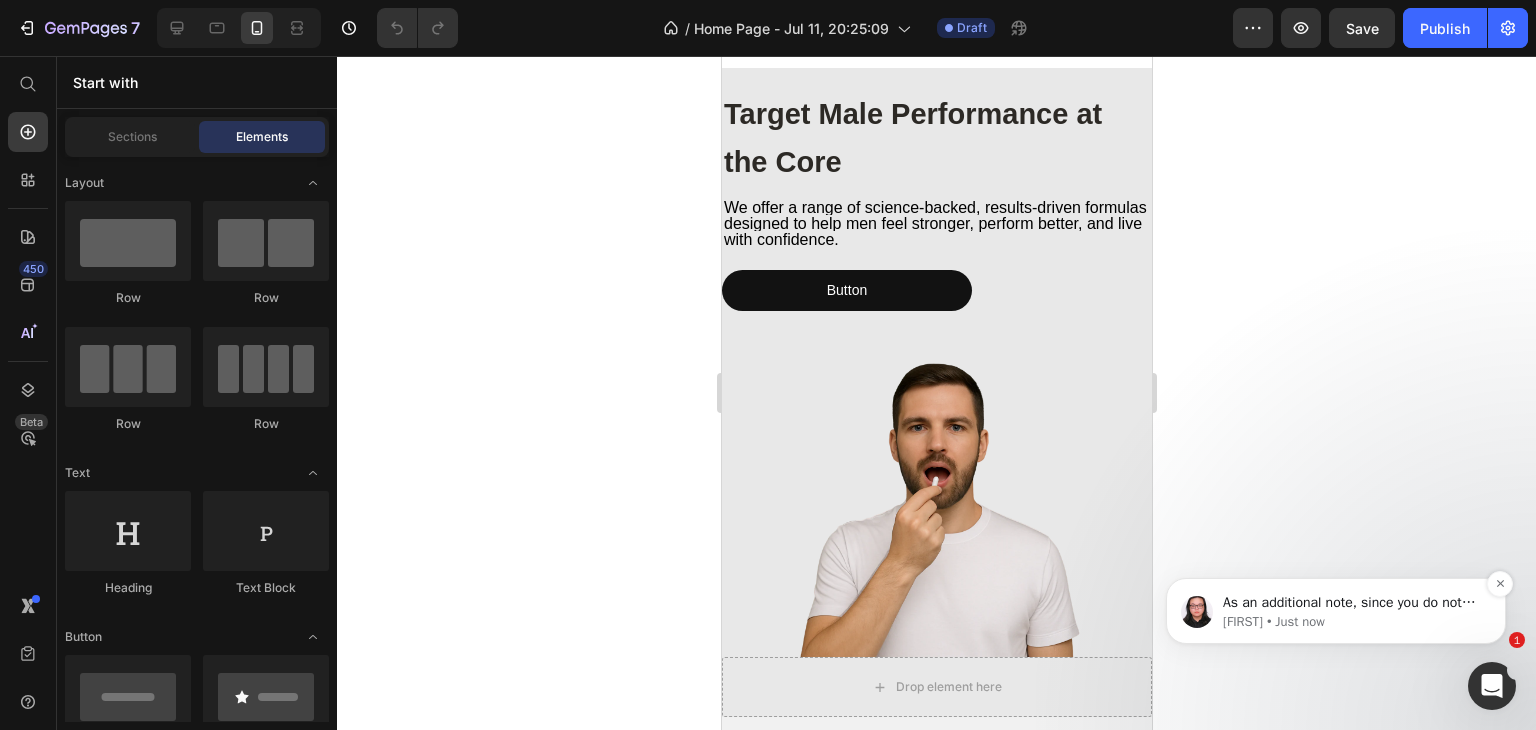 click on "As an additional note, since you do not edit the font files' name, GemPages cannot automatically combine the fonts even when they are from the same family. In this case, we would suggest that you rename the font files properly so that similar fonts can be grouped into one font (eg: opensans-bold.ttf , opensans-light.ttf, opensans-bolditalic.ttf - grouped into a common font name opensans) To do this, you should fix the font files to the correct naming format: 'namefont' + '-' + 'fontweight' + '.type font' eg: 'proximanova' + '-' + 'bold' + '.otf' = proximanova-bold.otf I hope you find this information helpful!" at bounding box center (1352, 603) 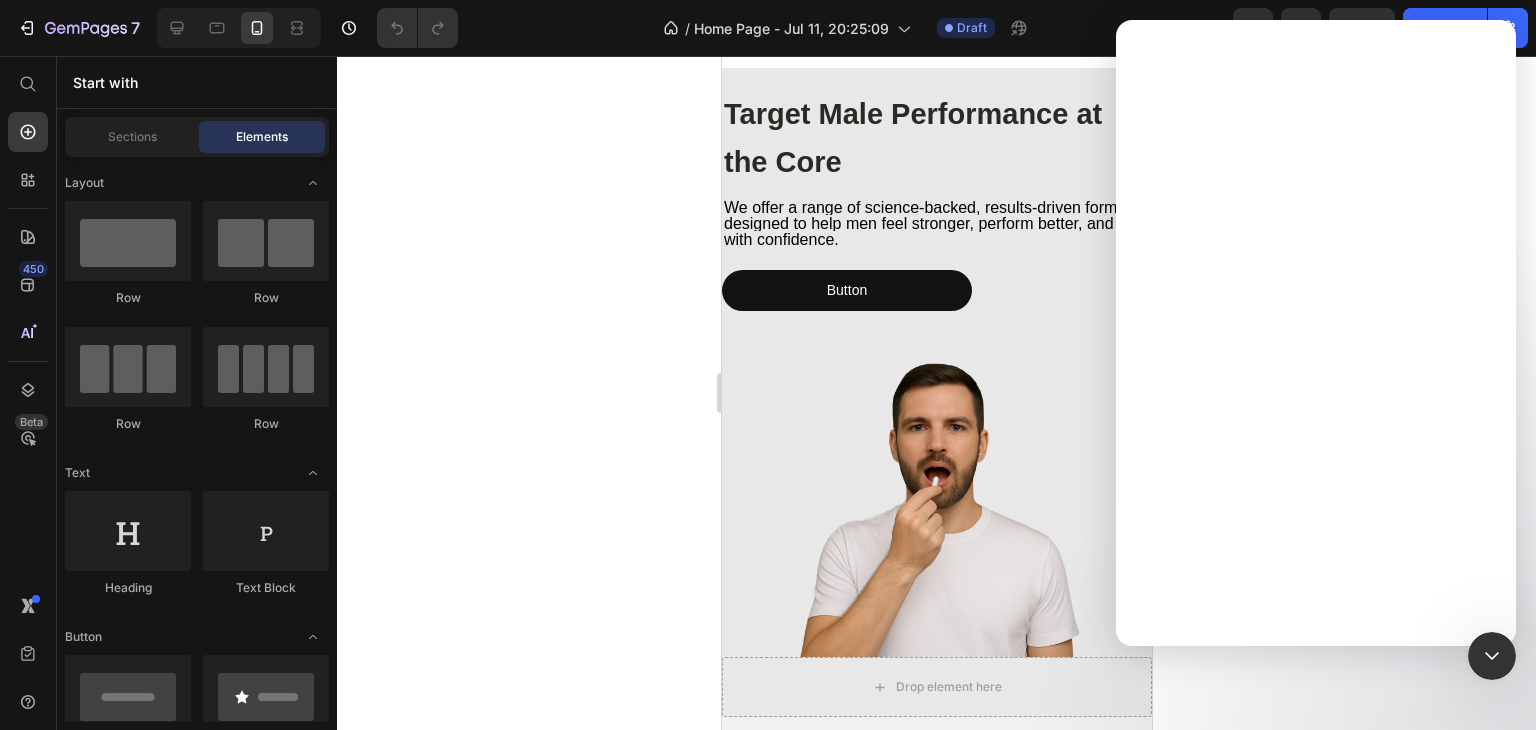 scroll, scrollTop: 0, scrollLeft: 0, axis: both 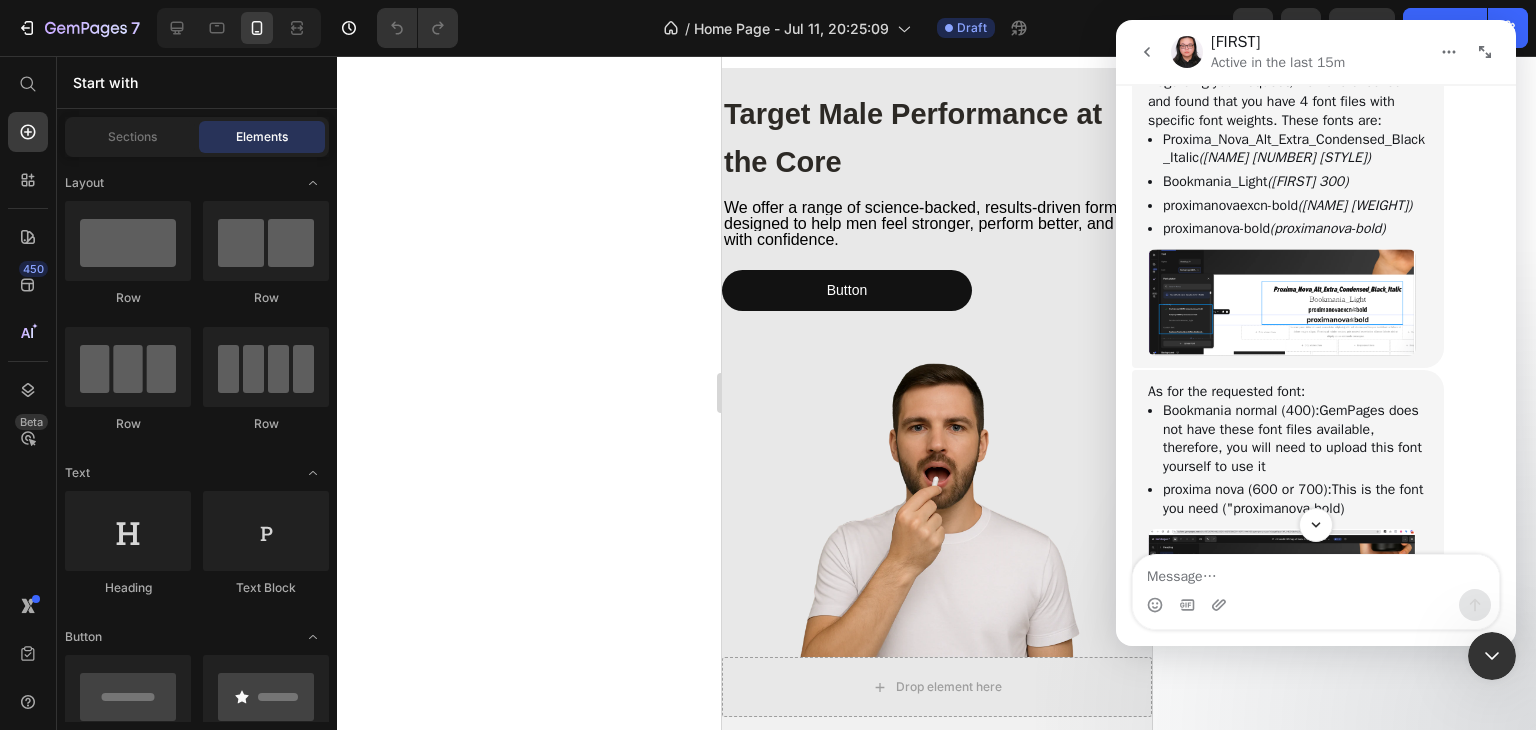 click 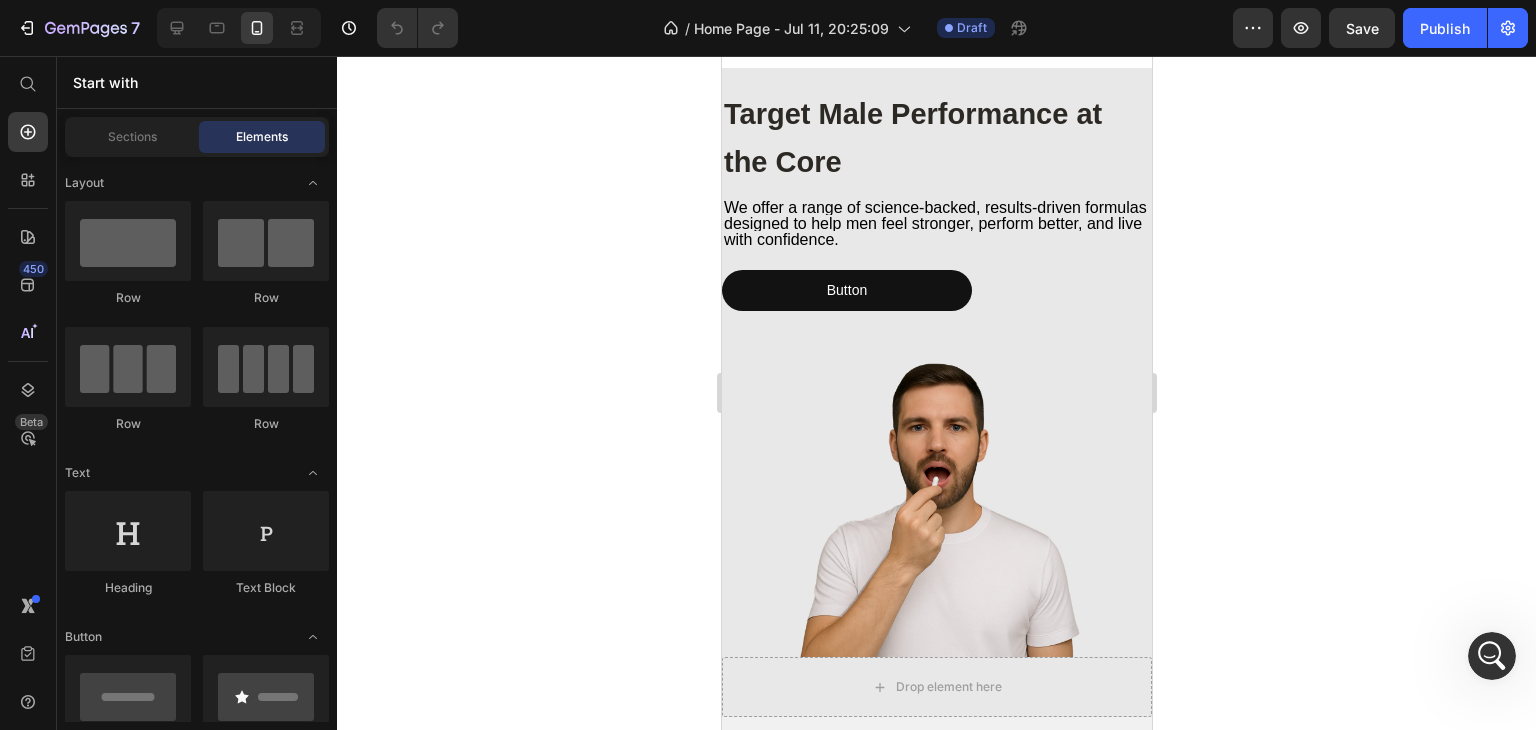 scroll, scrollTop: 0, scrollLeft: 0, axis: both 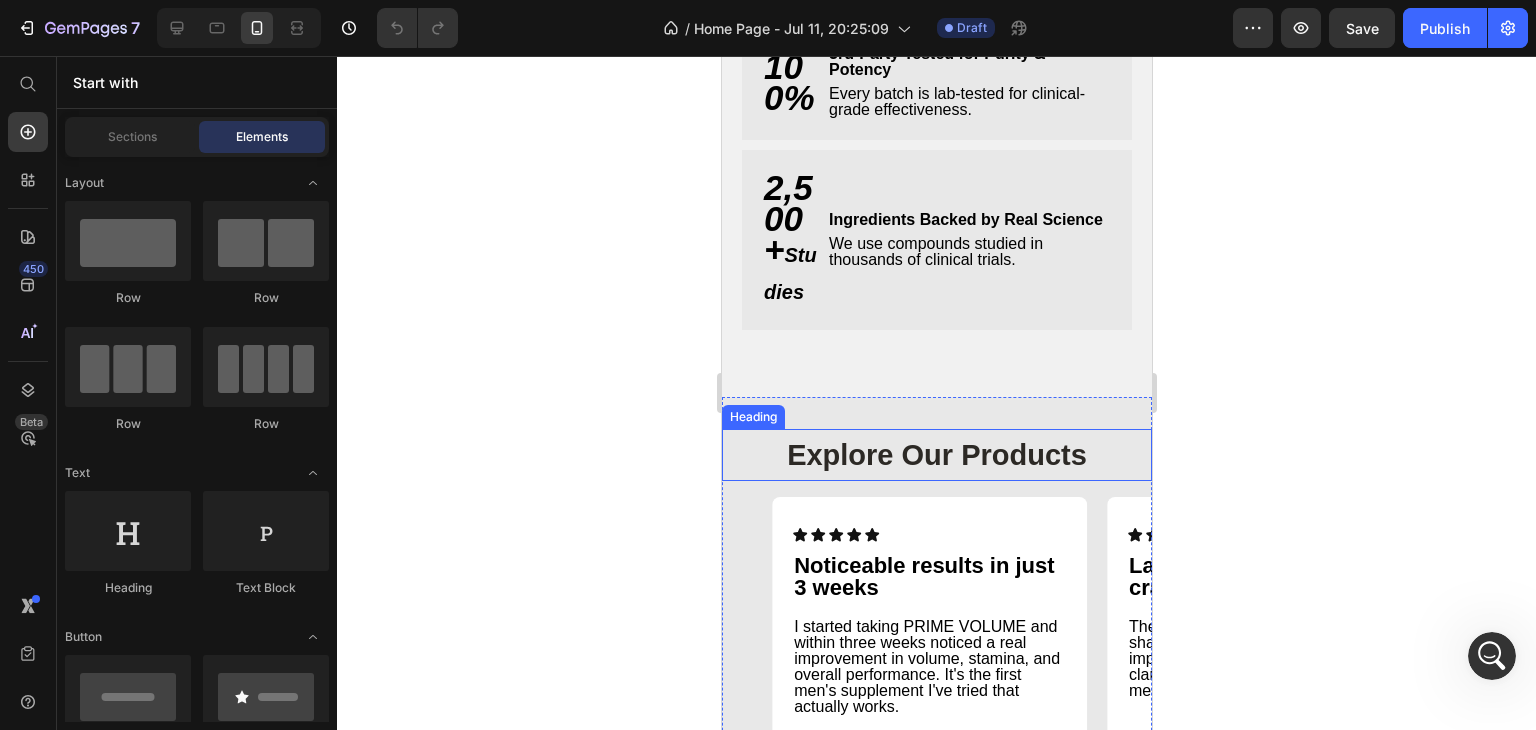 click on "Explore Our Products" at bounding box center [936, 455] 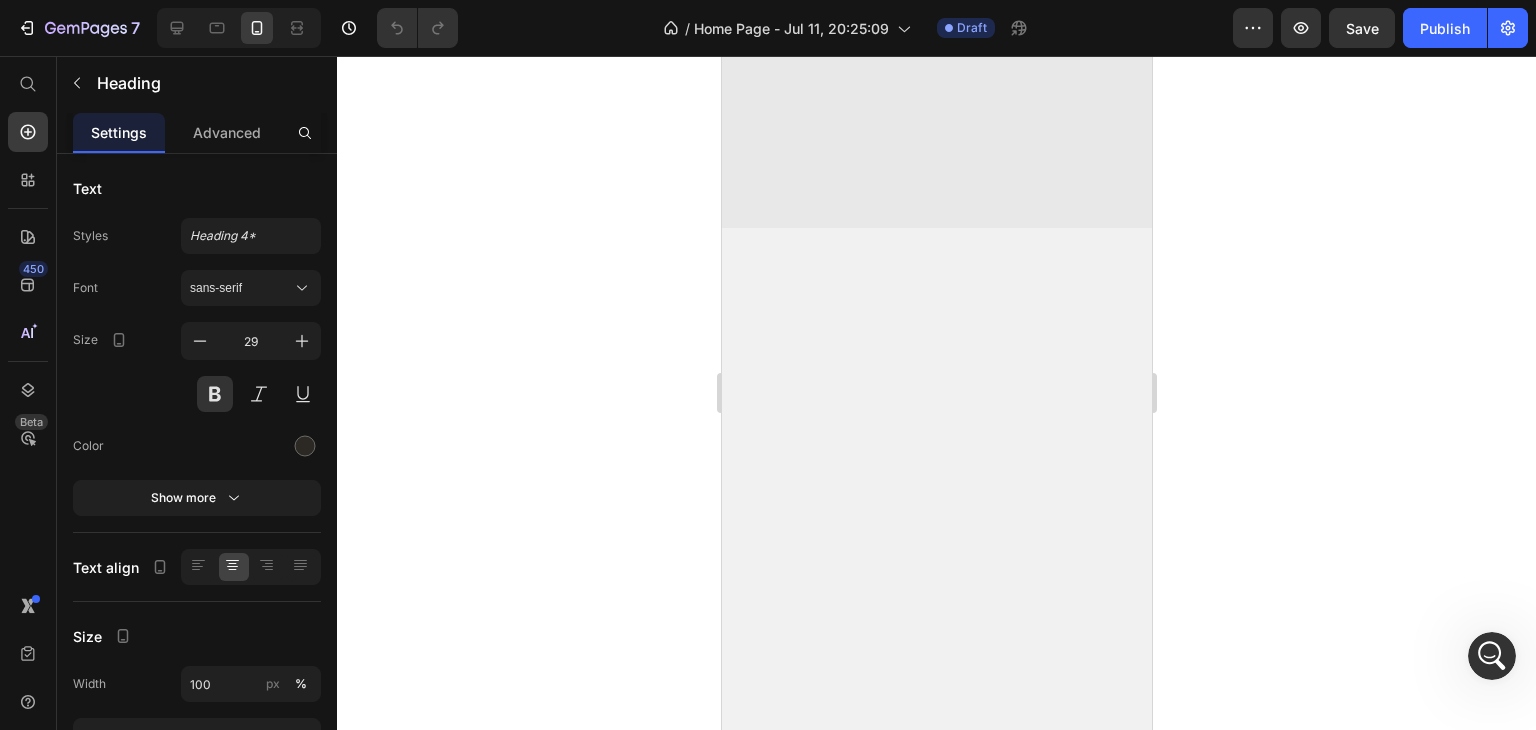 scroll, scrollTop: 0, scrollLeft: 0, axis: both 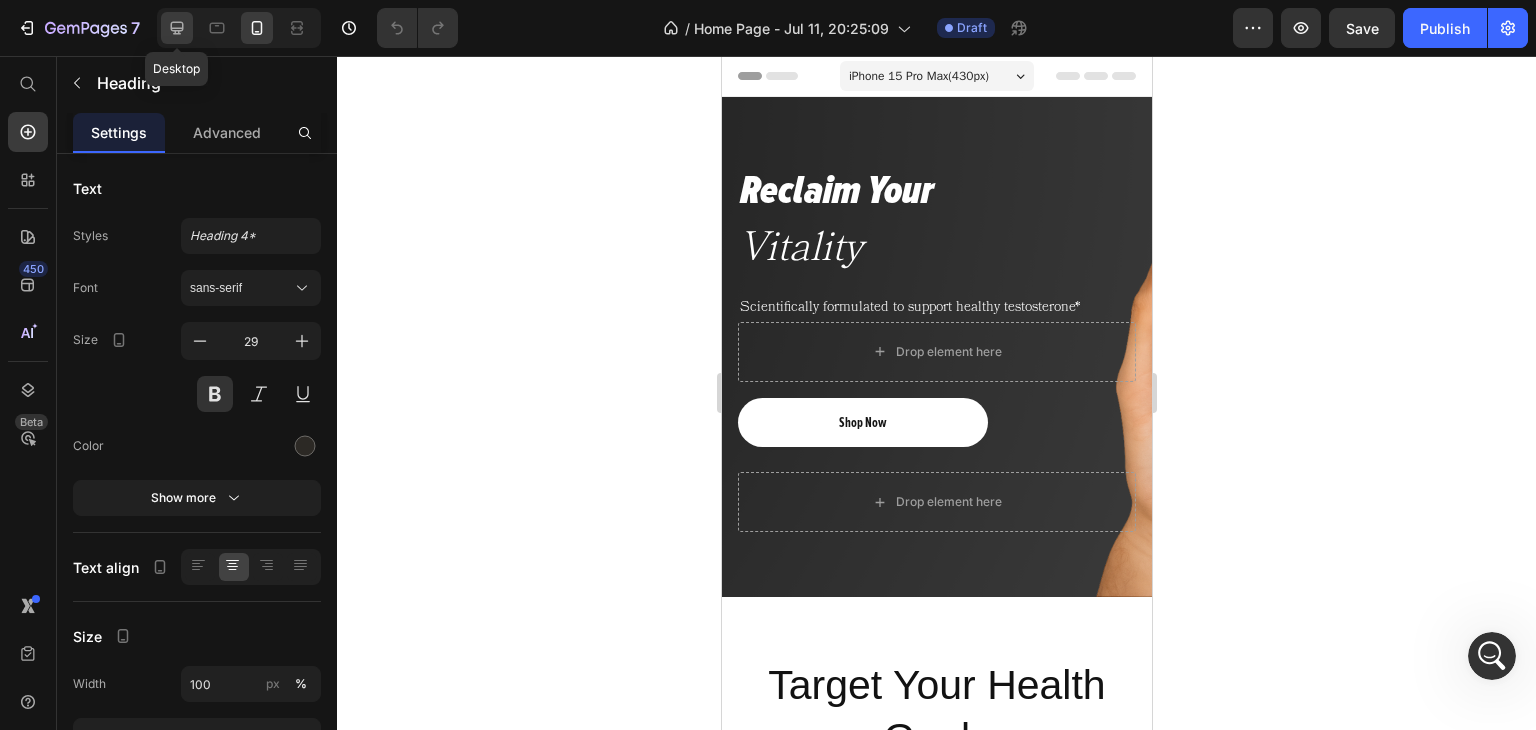 click 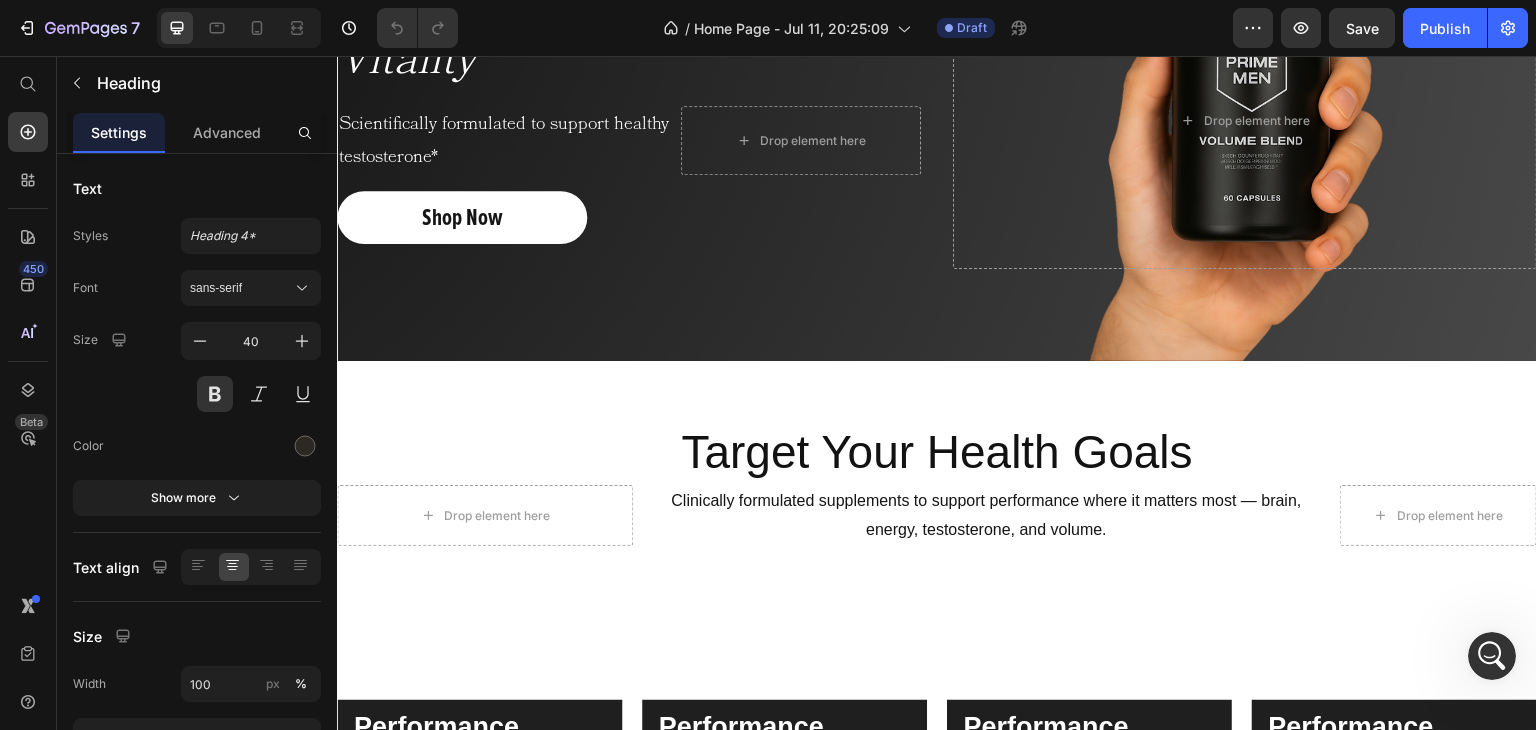scroll, scrollTop: 0, scrollLeft: 0, axis: both 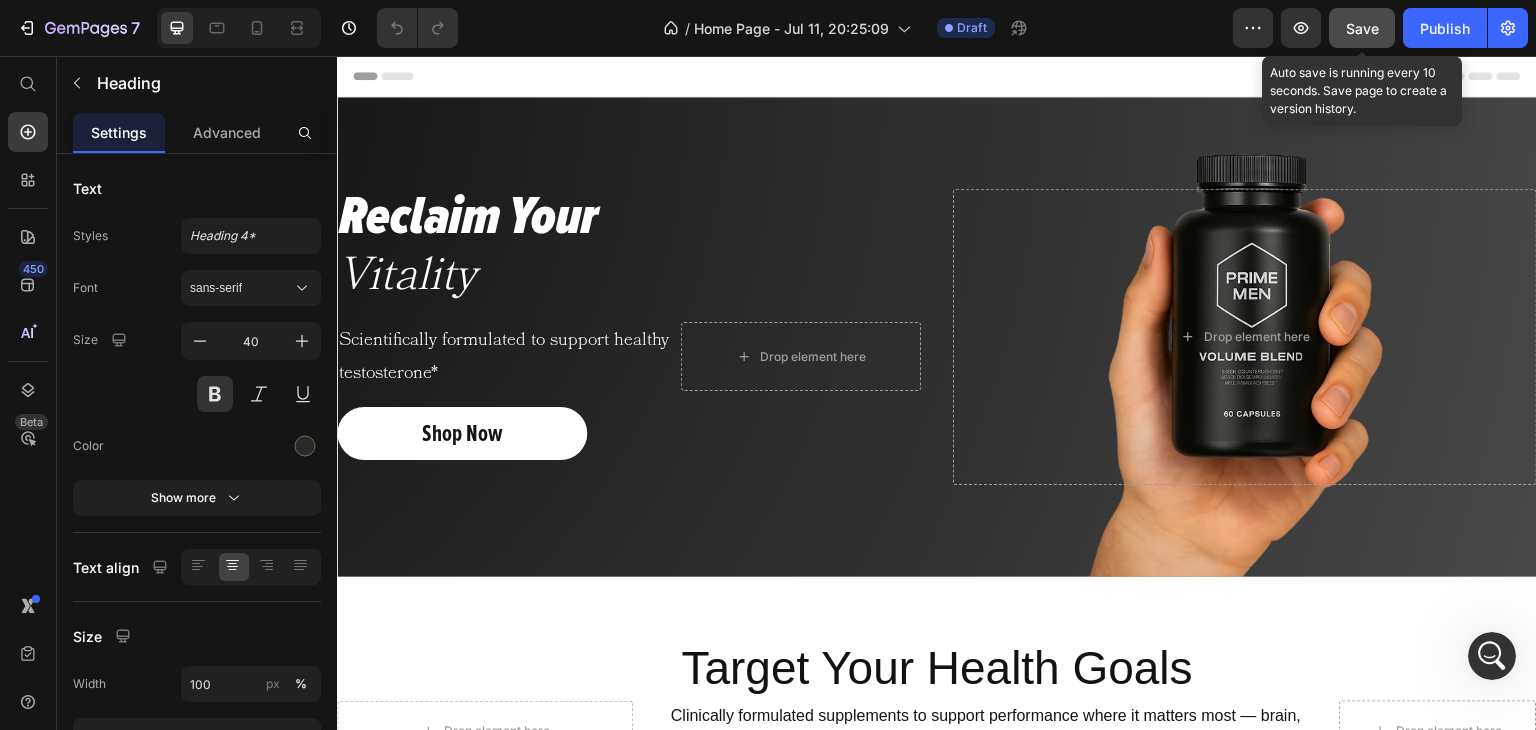 click on "Save" 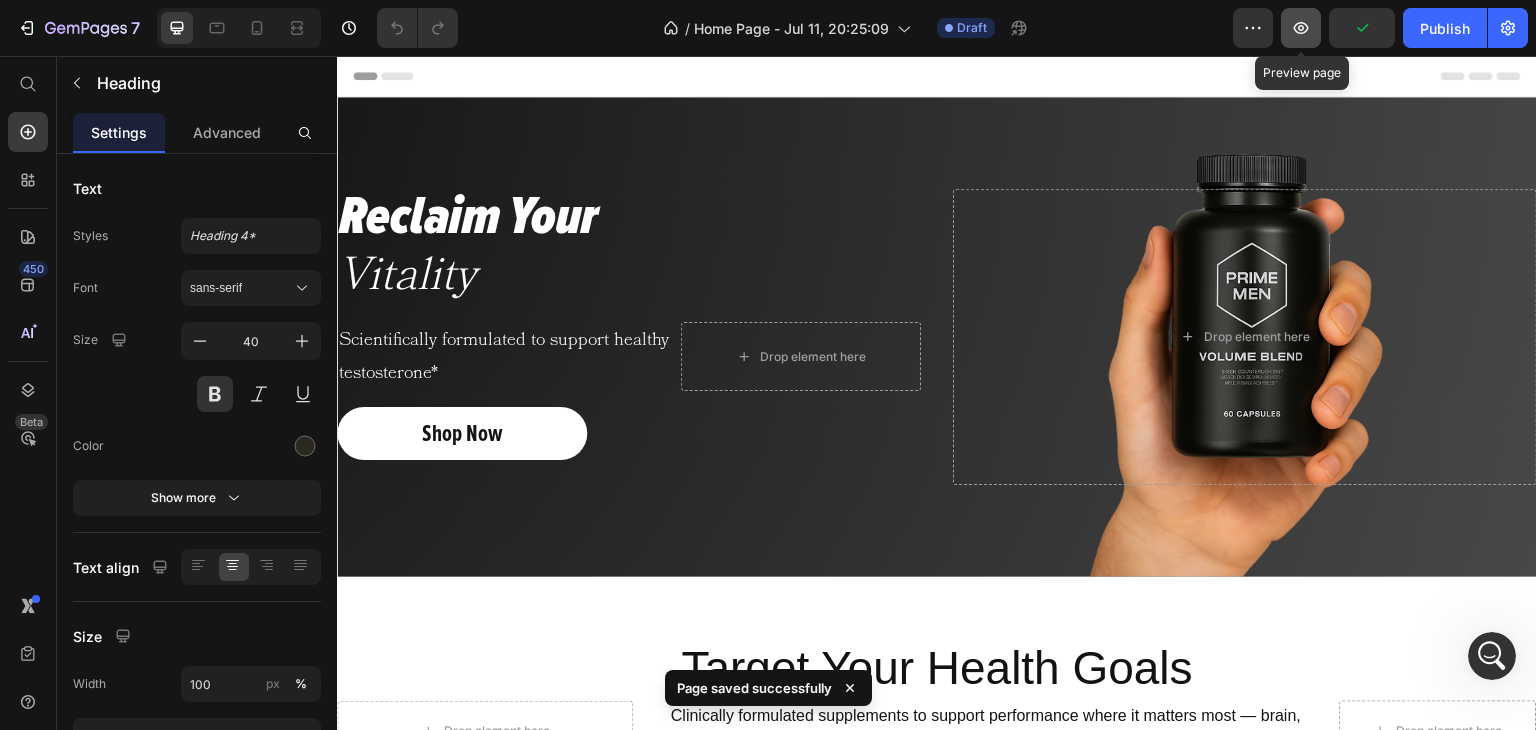 click 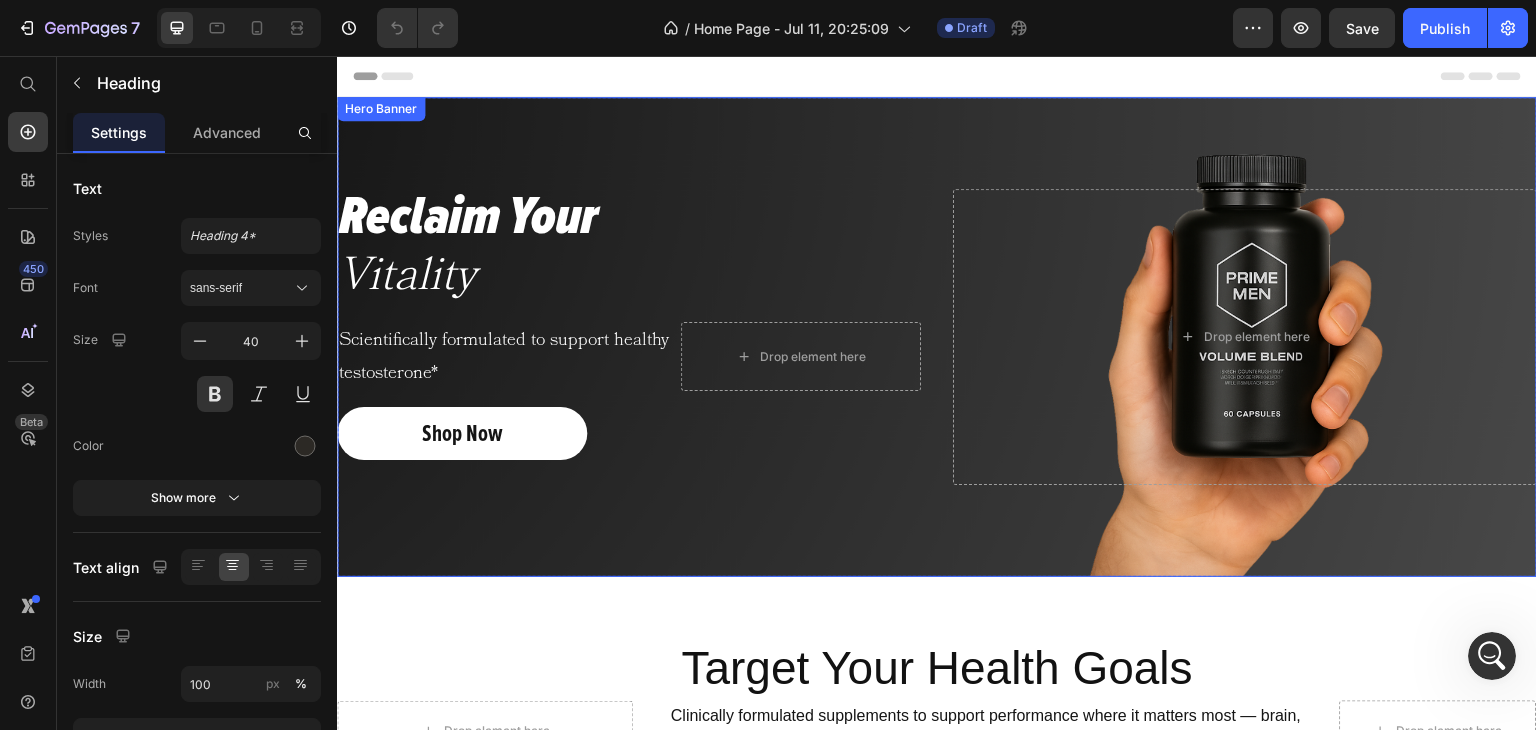 scroll, scrollTop: 7602, scrollLeft: 0, axis: vertical 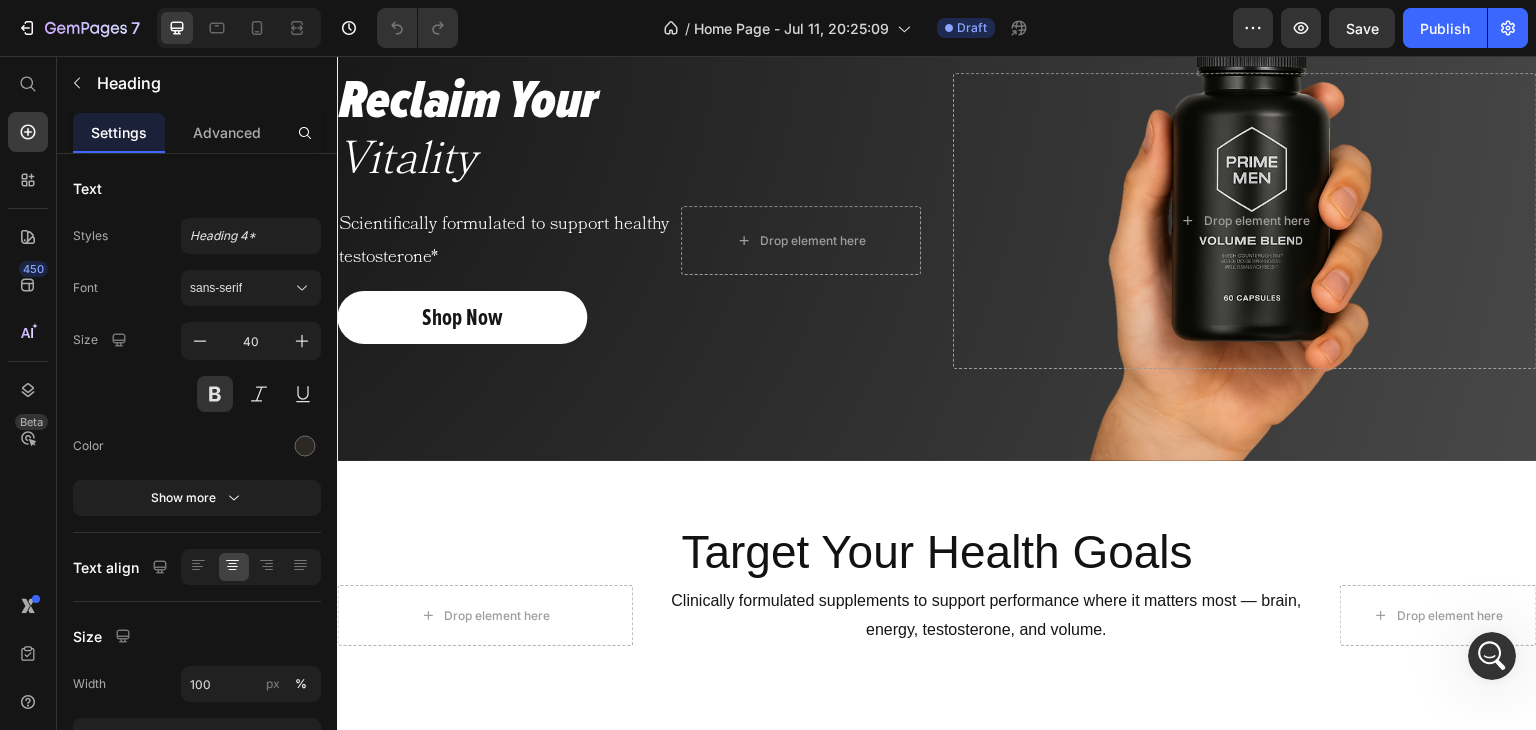 click 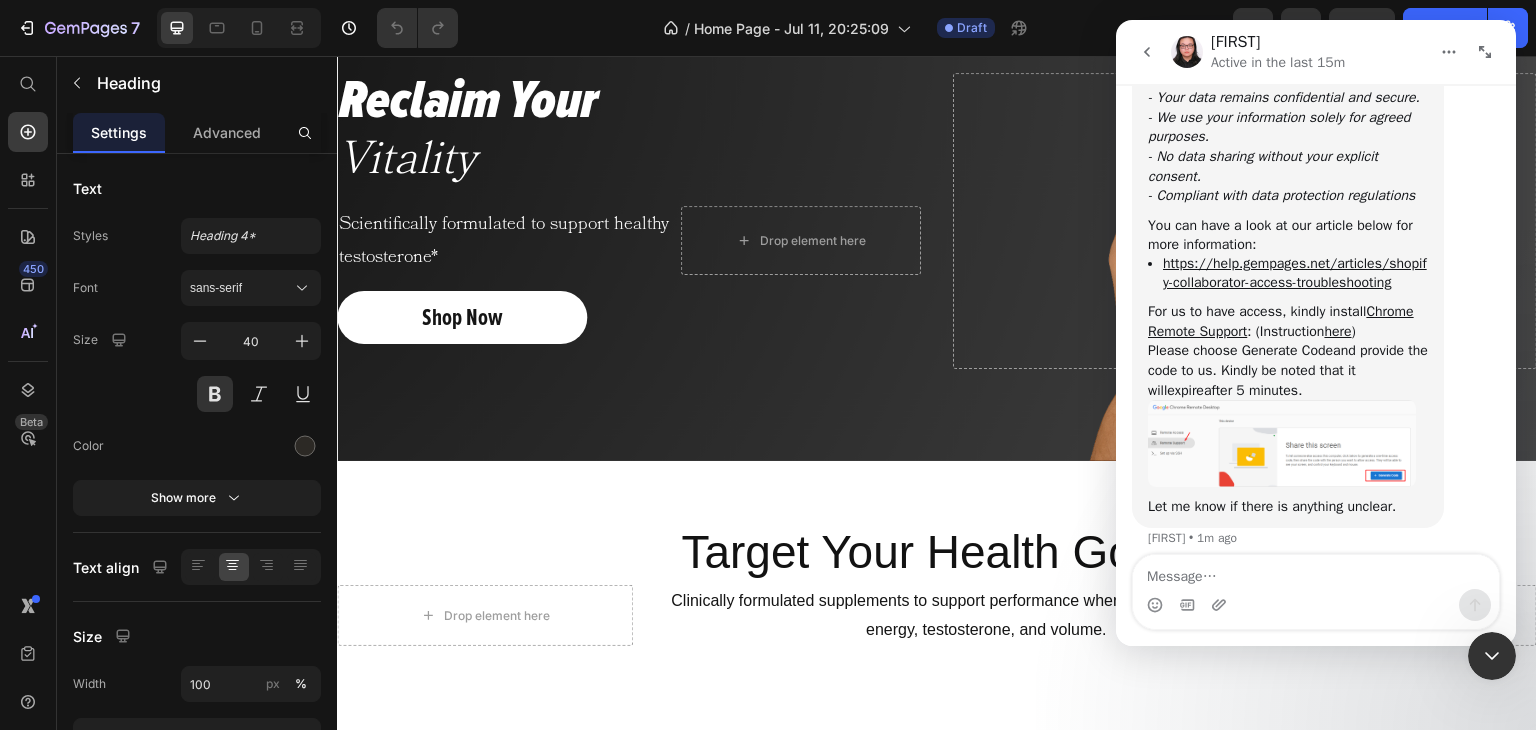 scroll, scrollTop: 7546, scrollLeft: 0, axis: vertical 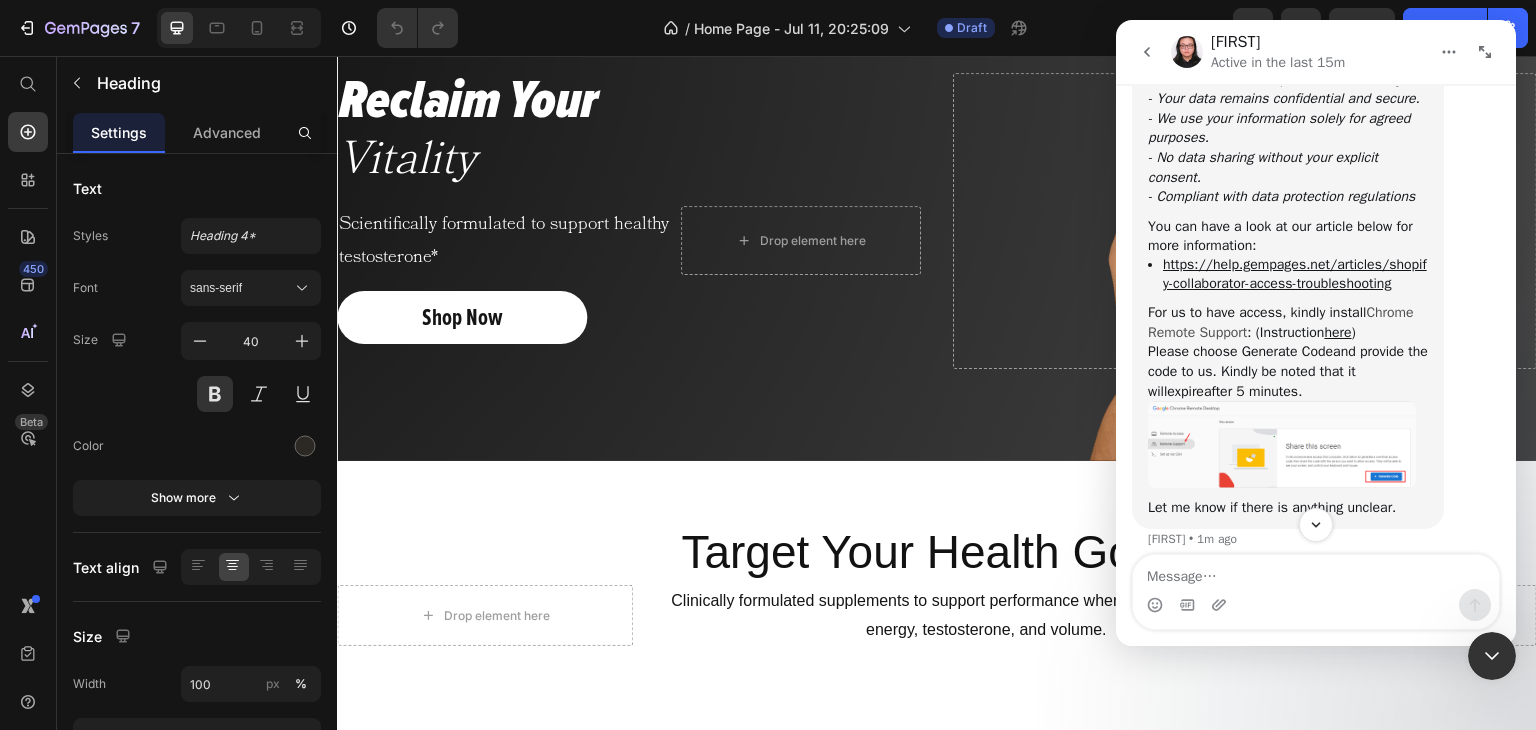 click on "Chrome Remote Support" at bounding box center (1281, 322) 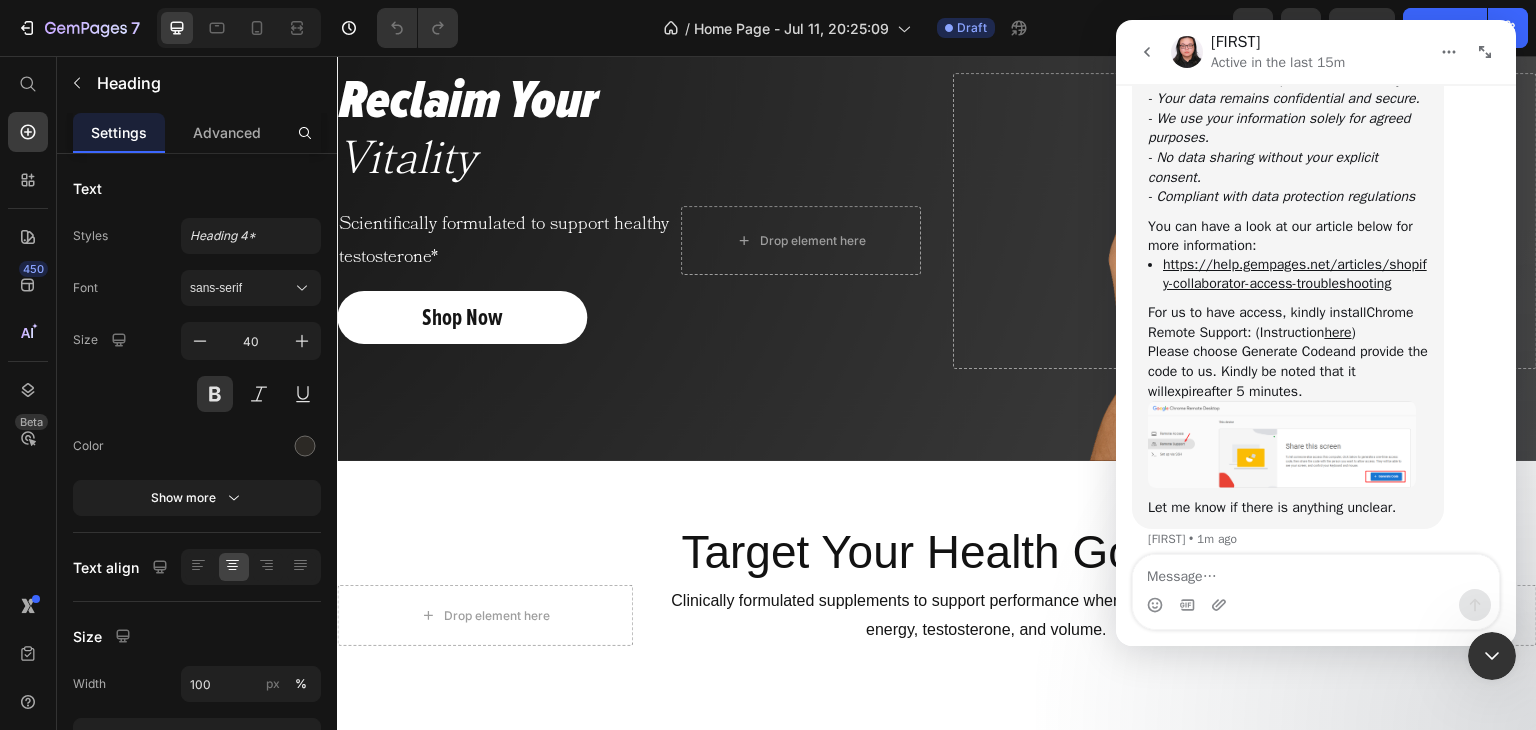 scroll, scrollTop: 7602, scrollLeft: 0, axis: vertical 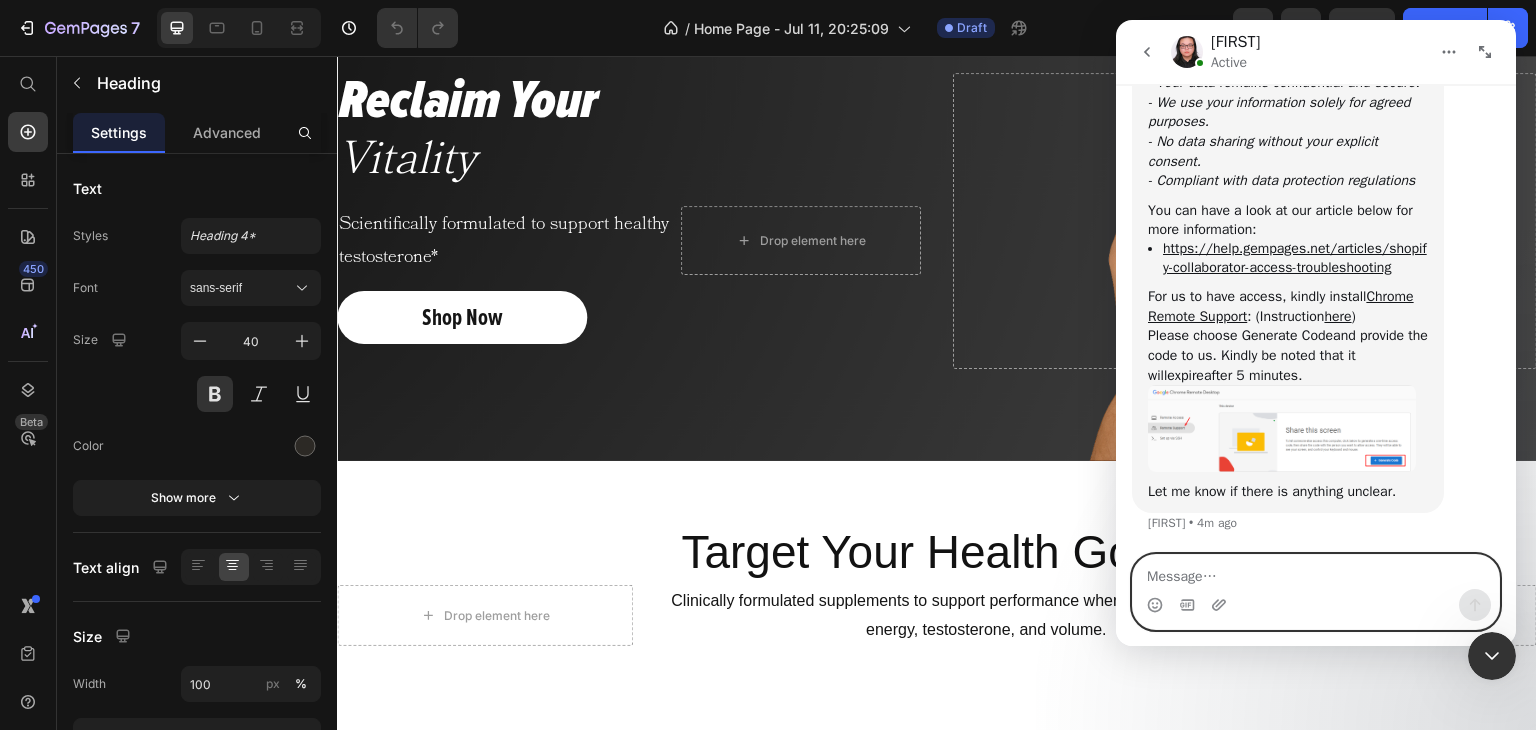 click at bounding box center (1316, 572) 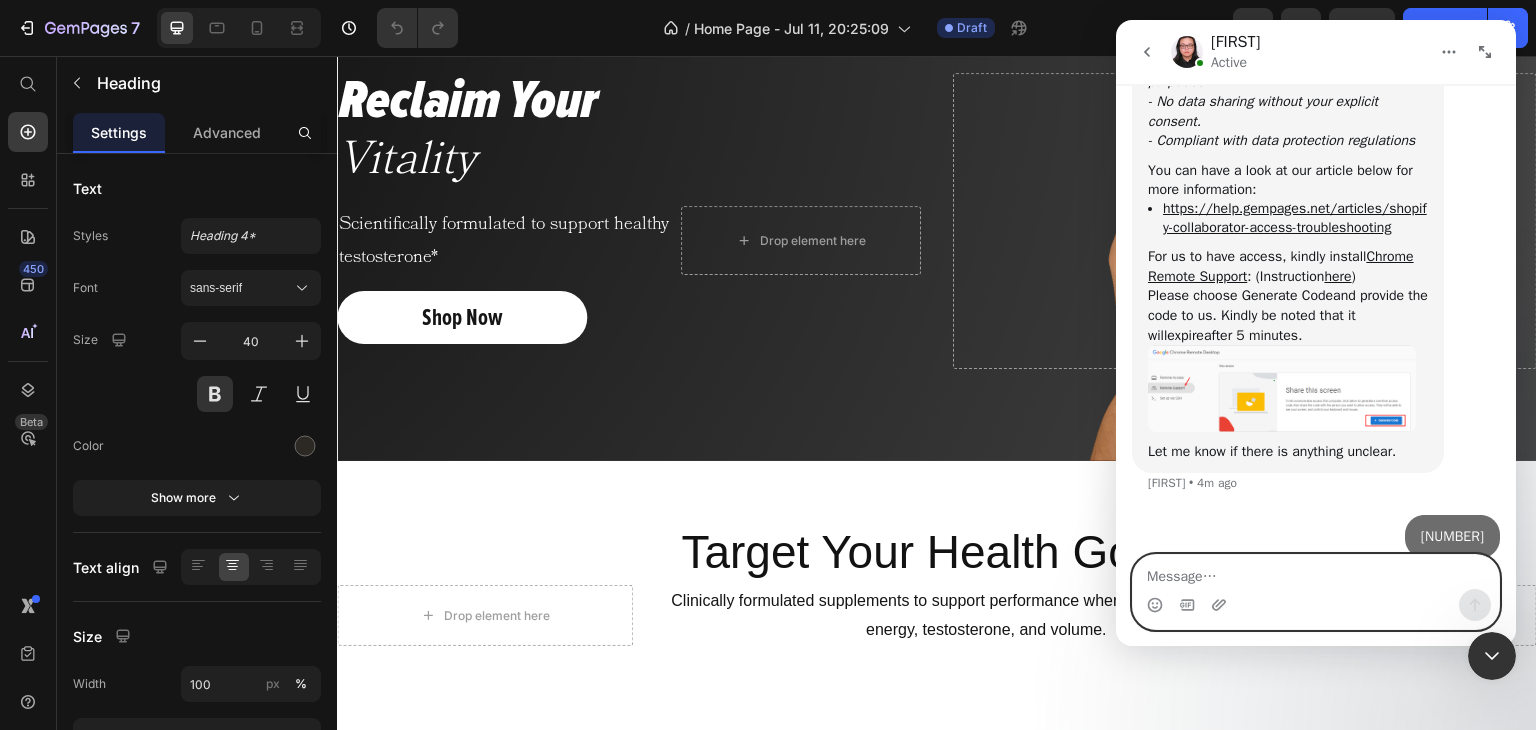 scroll, scrollTop: 7662, scrollLeft: 0, axis: vertical 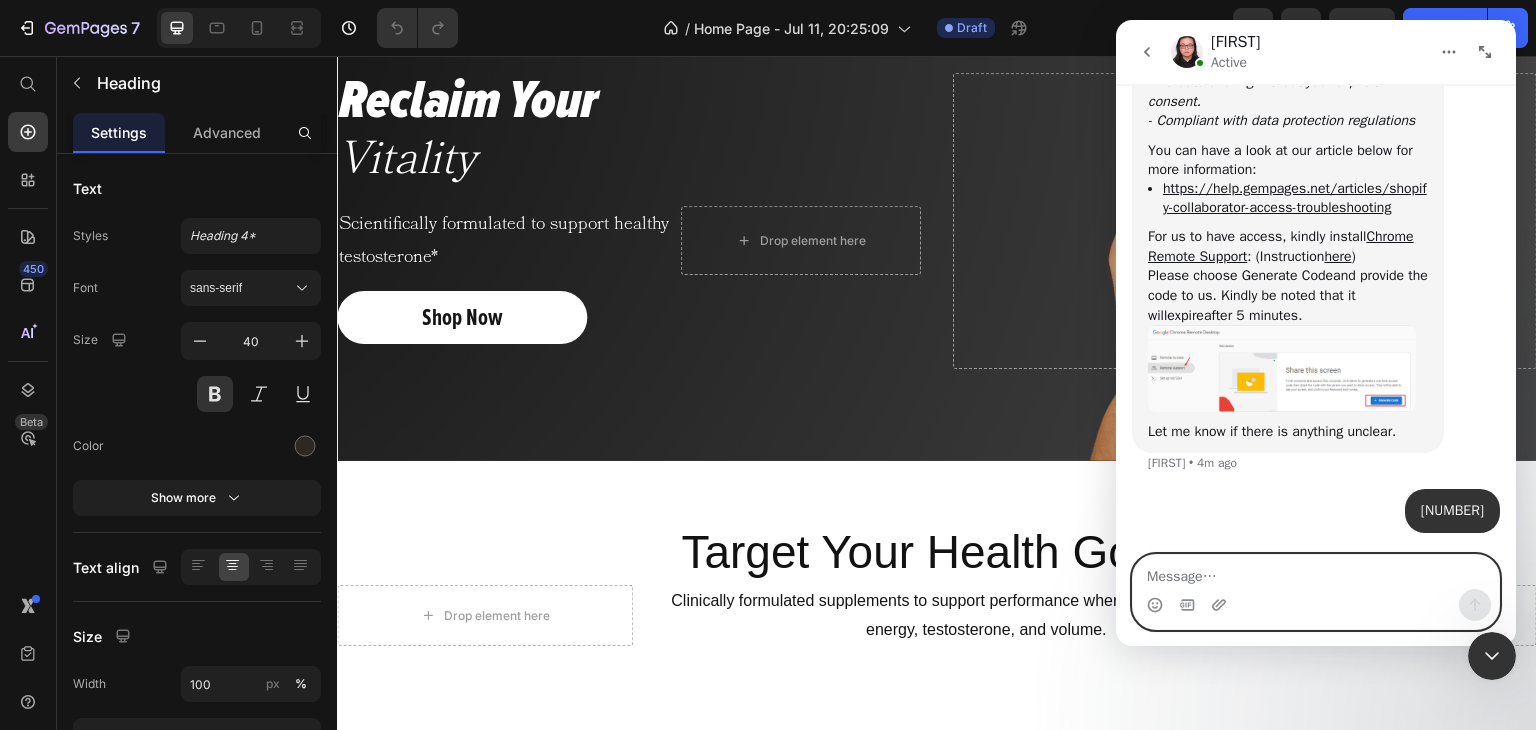 click at bounding box center [1316, 572] 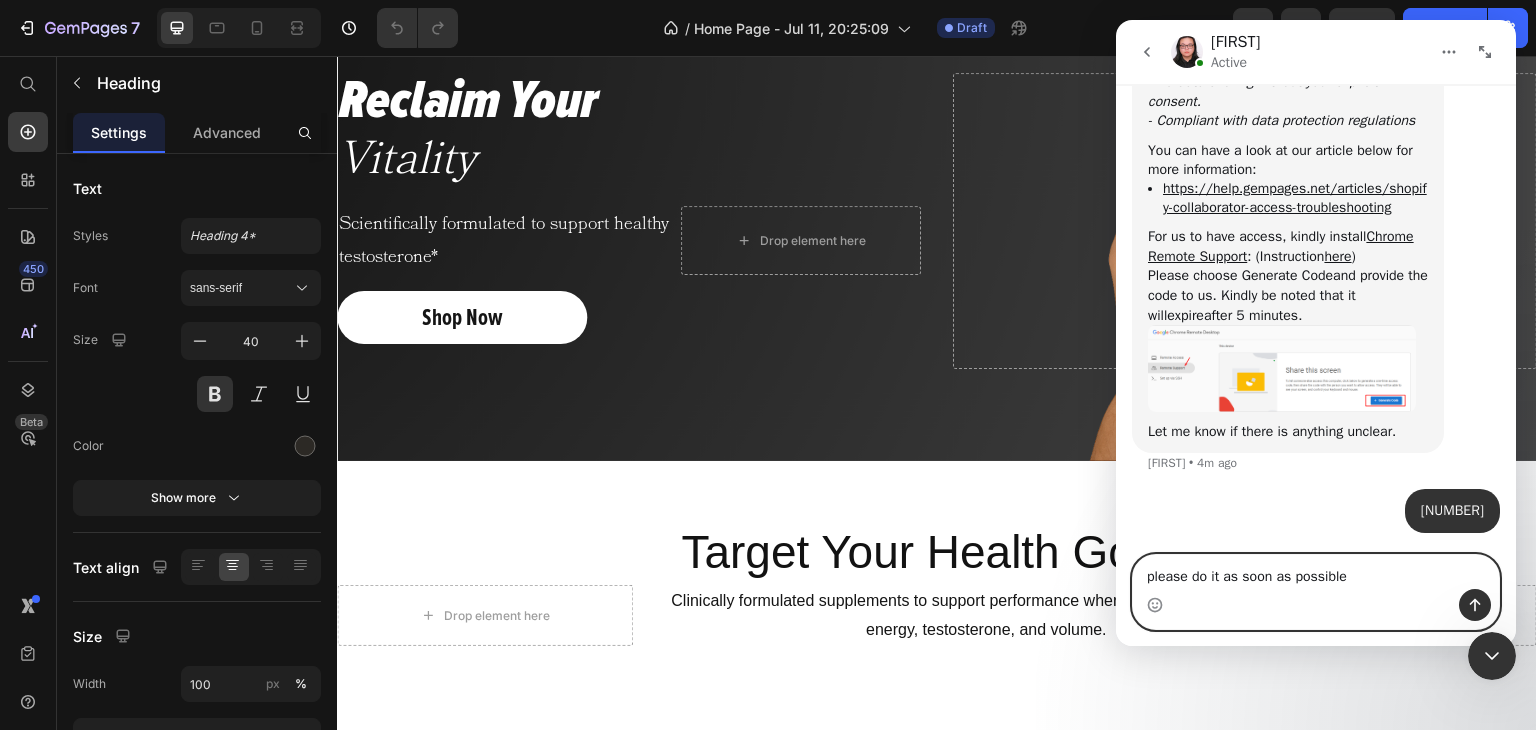 type on "please do it as soon as possible." 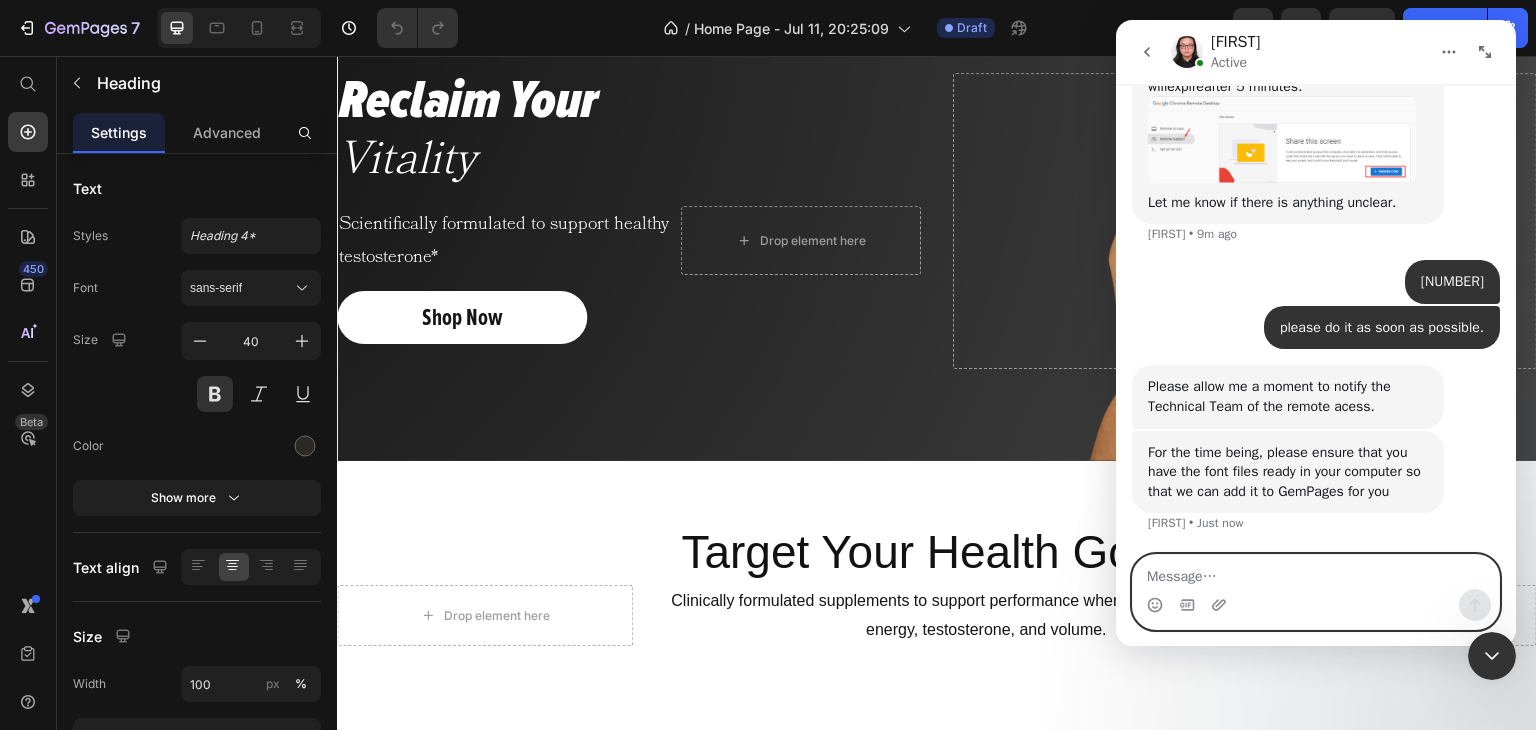 scroll, scrollTop: 7892, scrollLeft: 0, axis: vertical 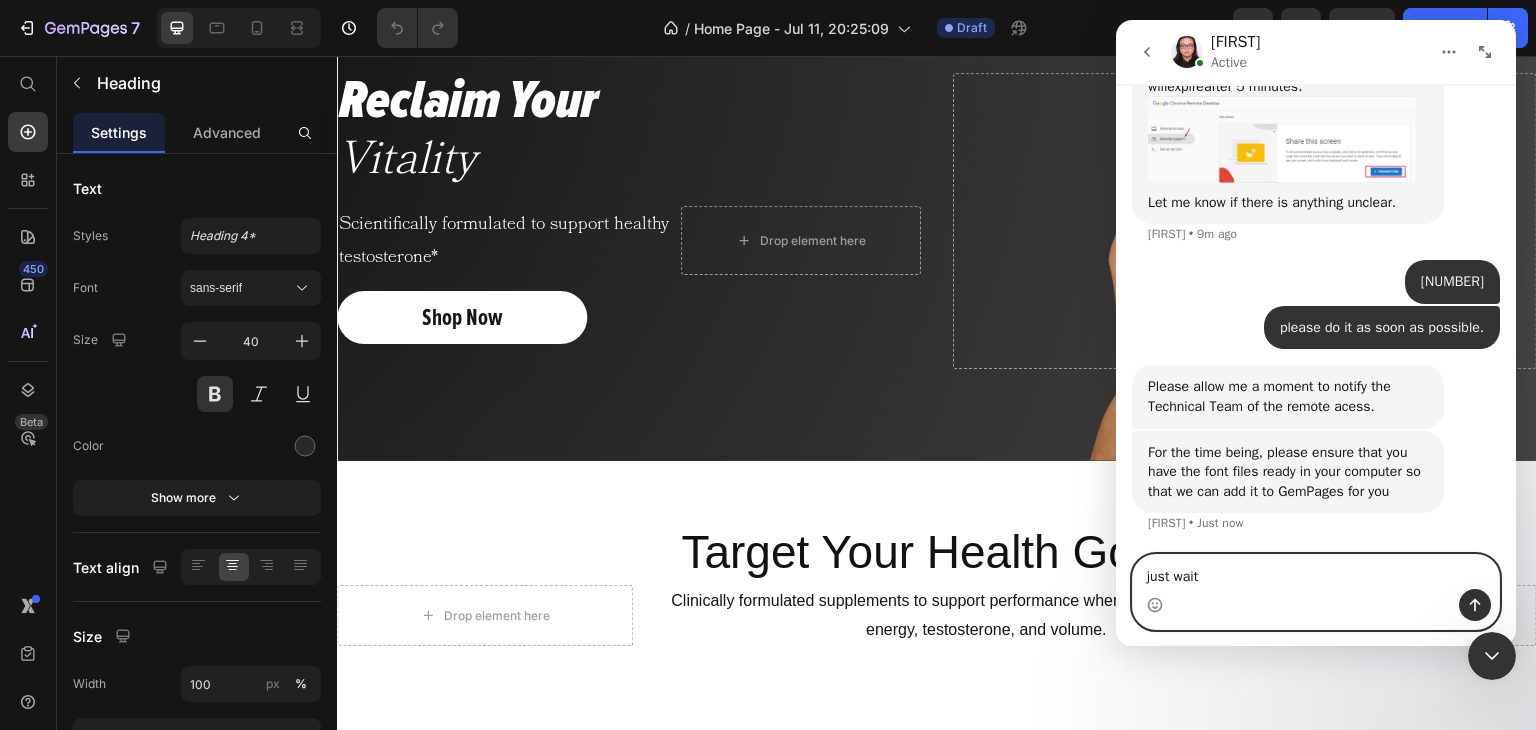 type on "just wait." 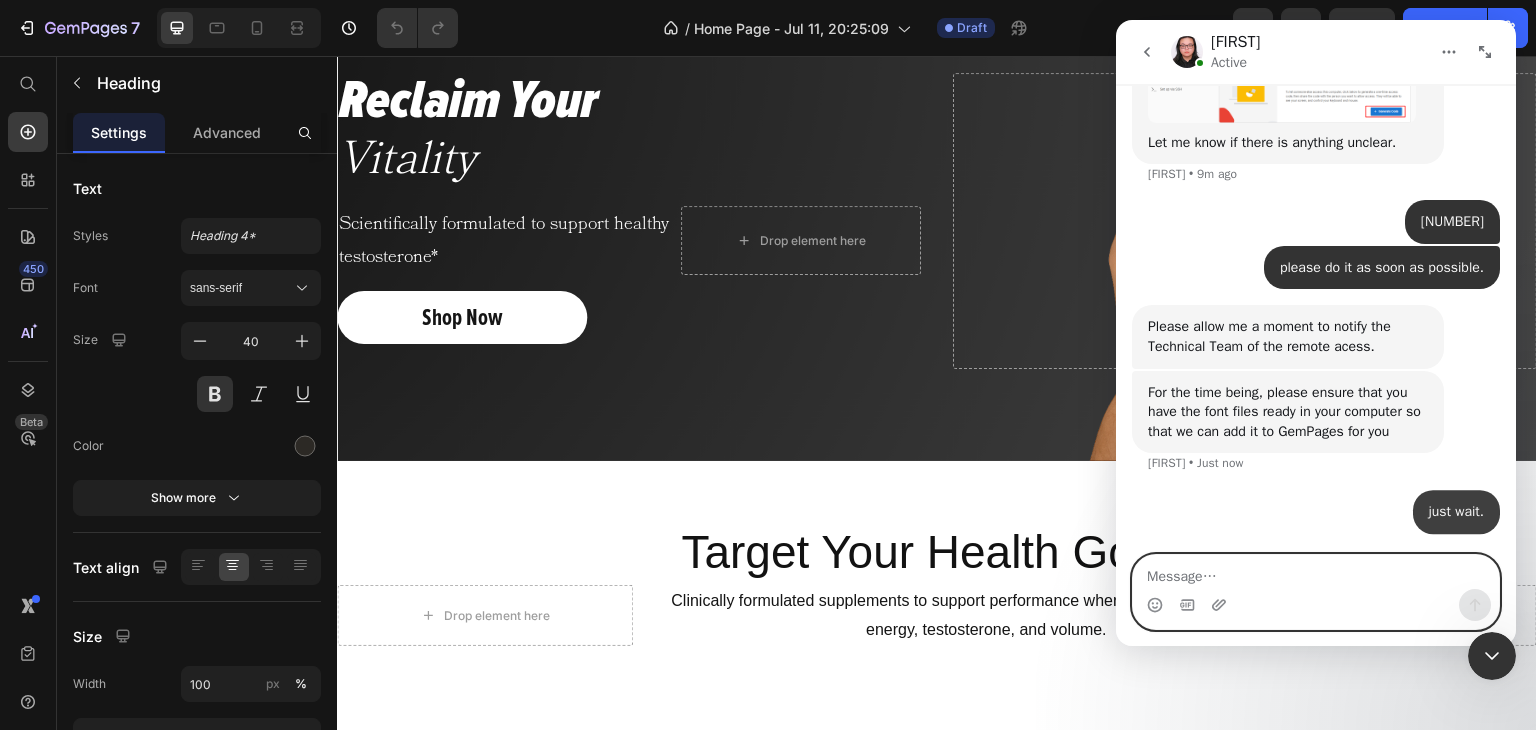 scroll, scrollTop: 7951, scrollLeft: 0, axis: vertical 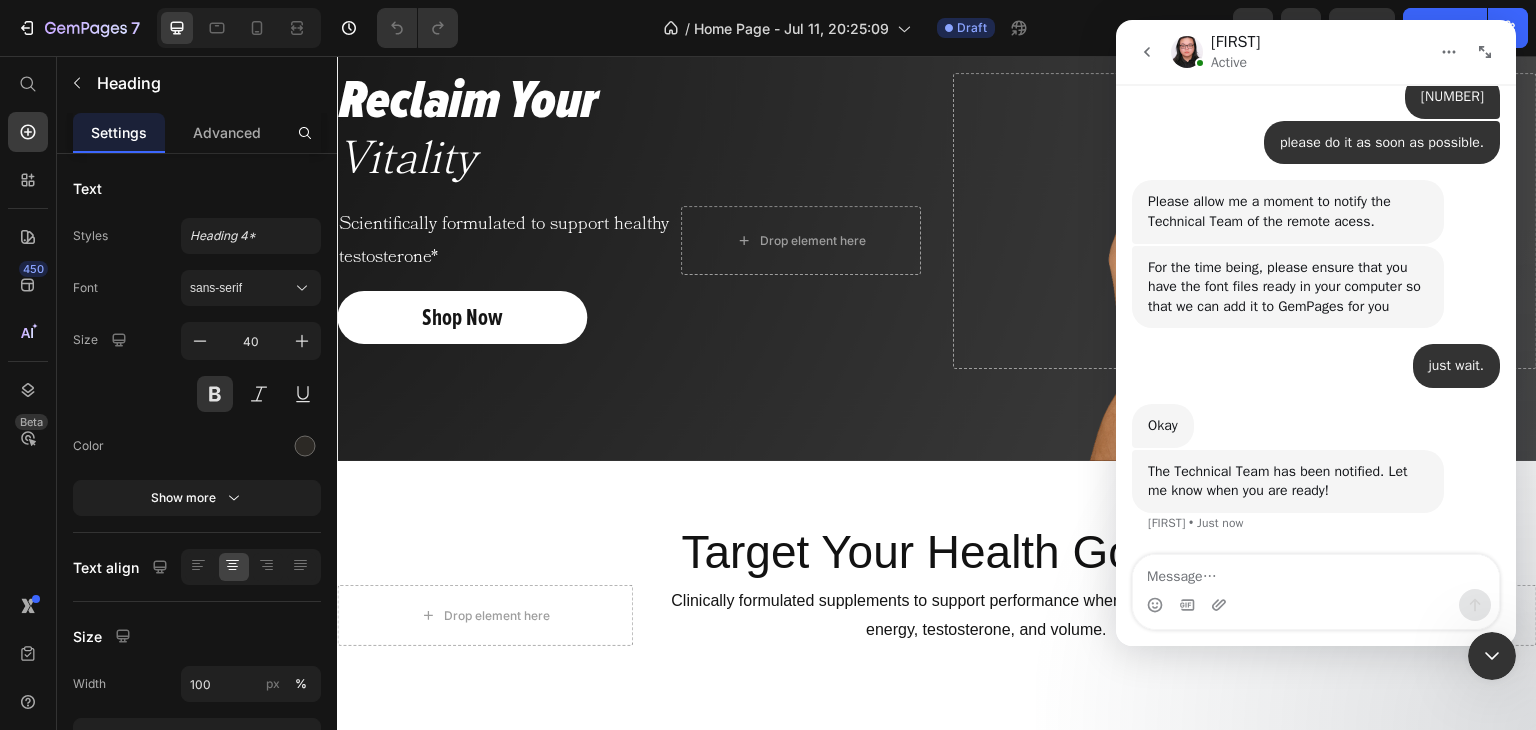 click on "The Technical Team has been notified. Let me know when you are ready! [FIRST]    •   Just now" at bounding box center (1316, 503) 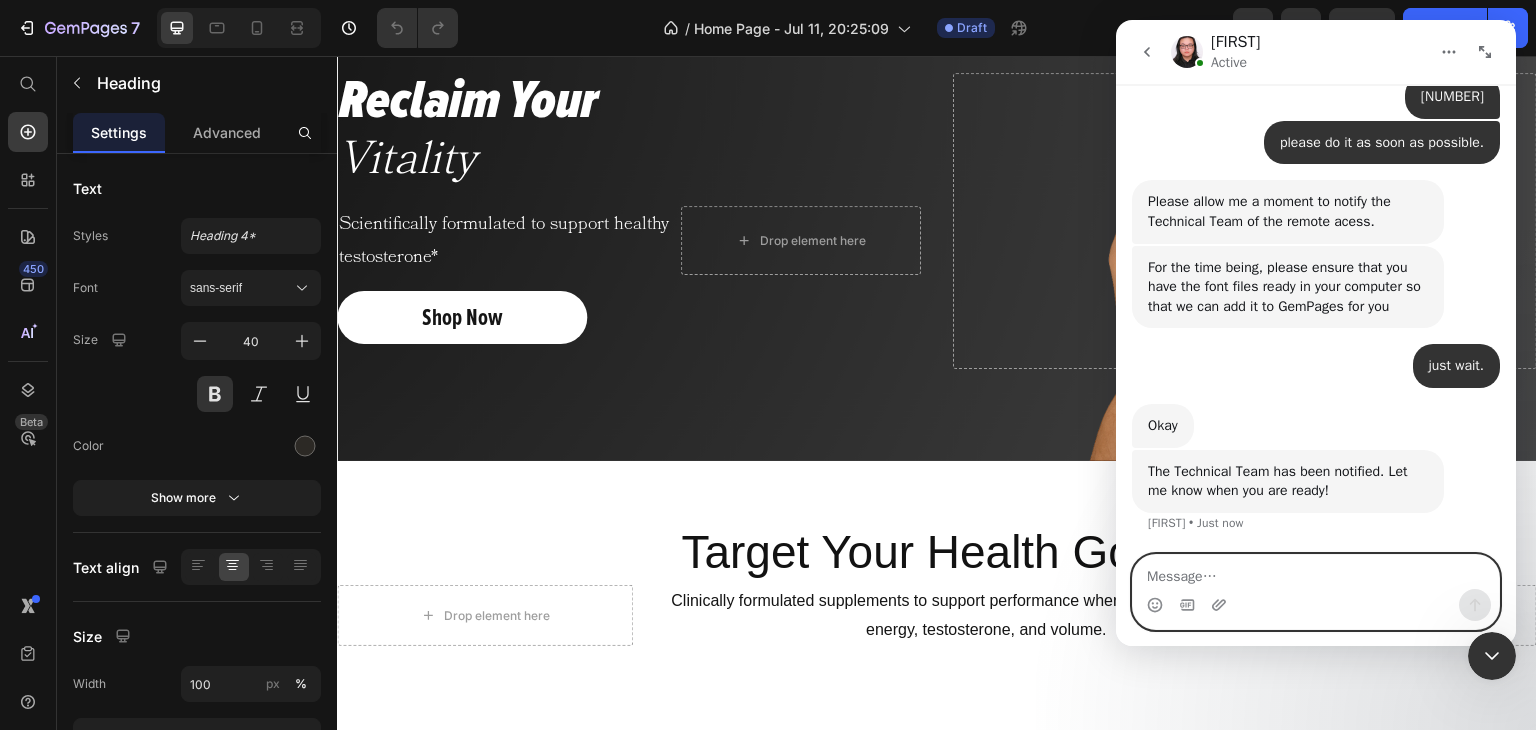 click at bounding box center (1316, 572) 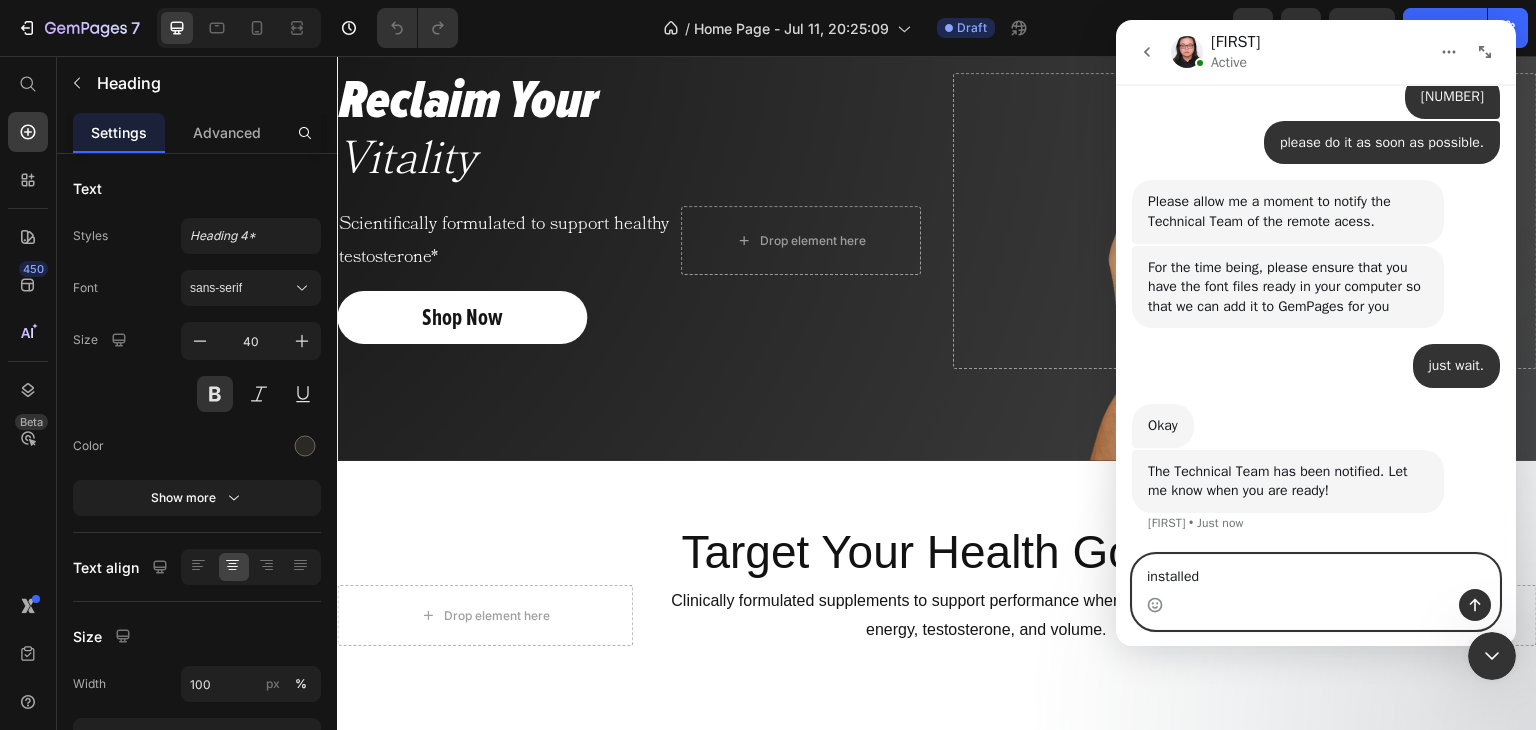 type on "installed." 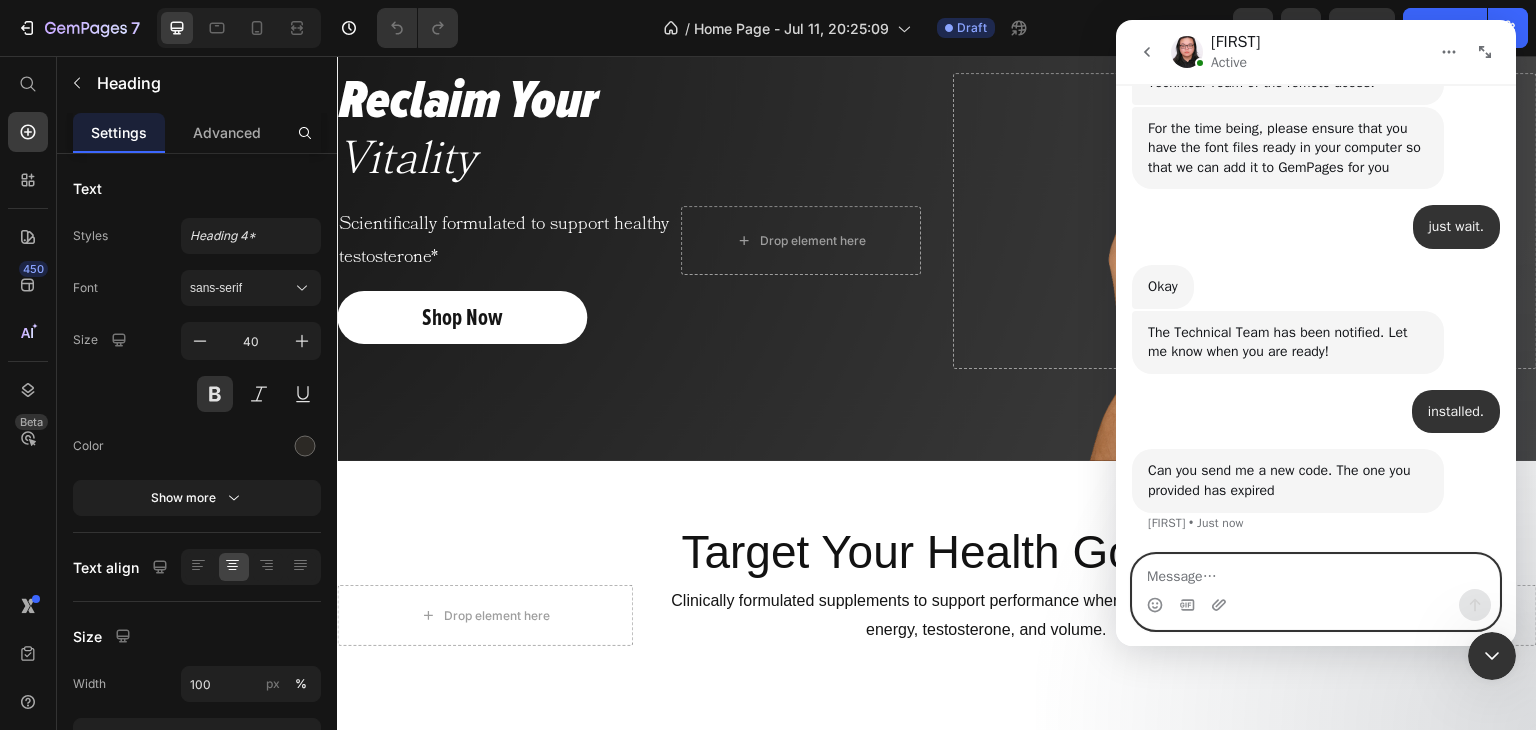 scroll, scrollTop: 8215, scrollLeft: 0, axis: vertical 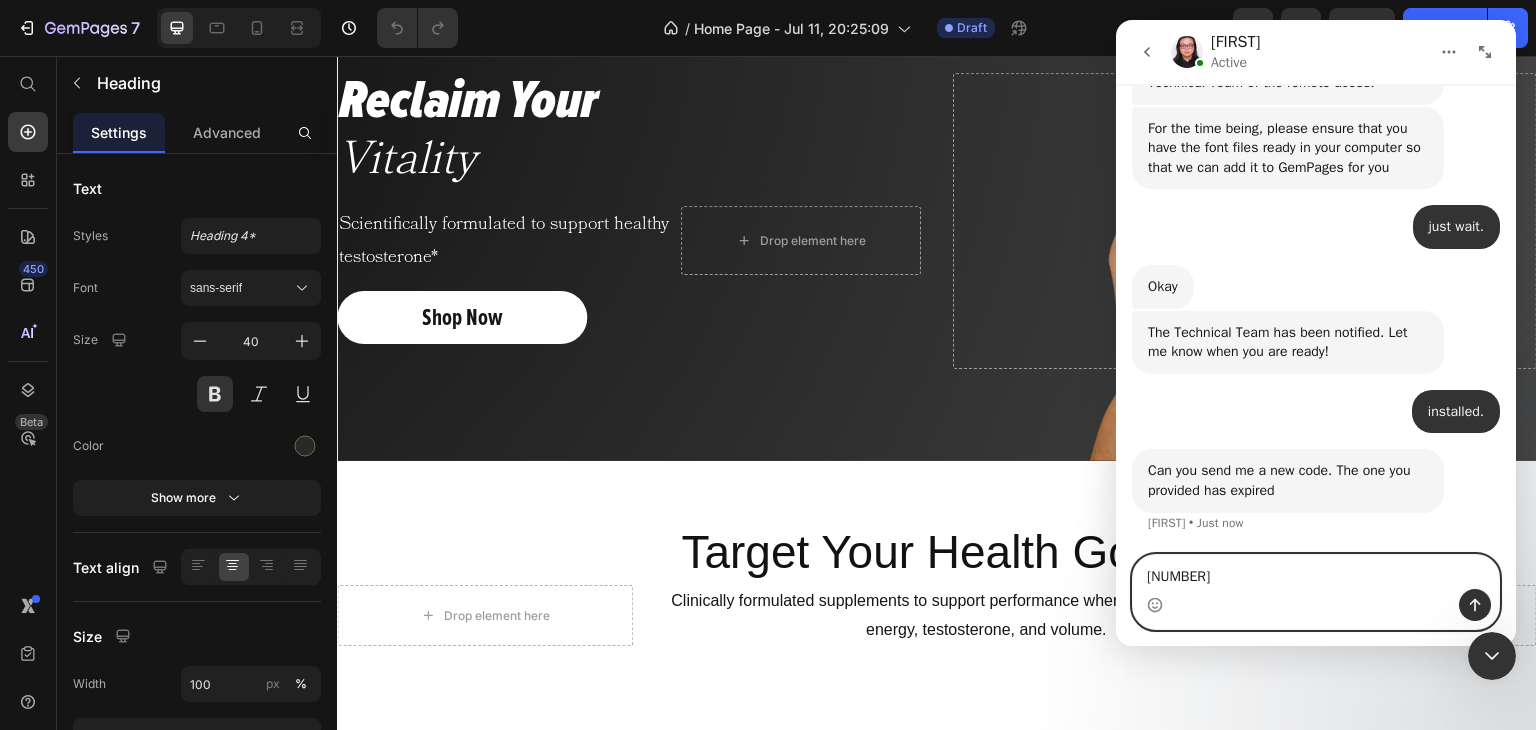 type 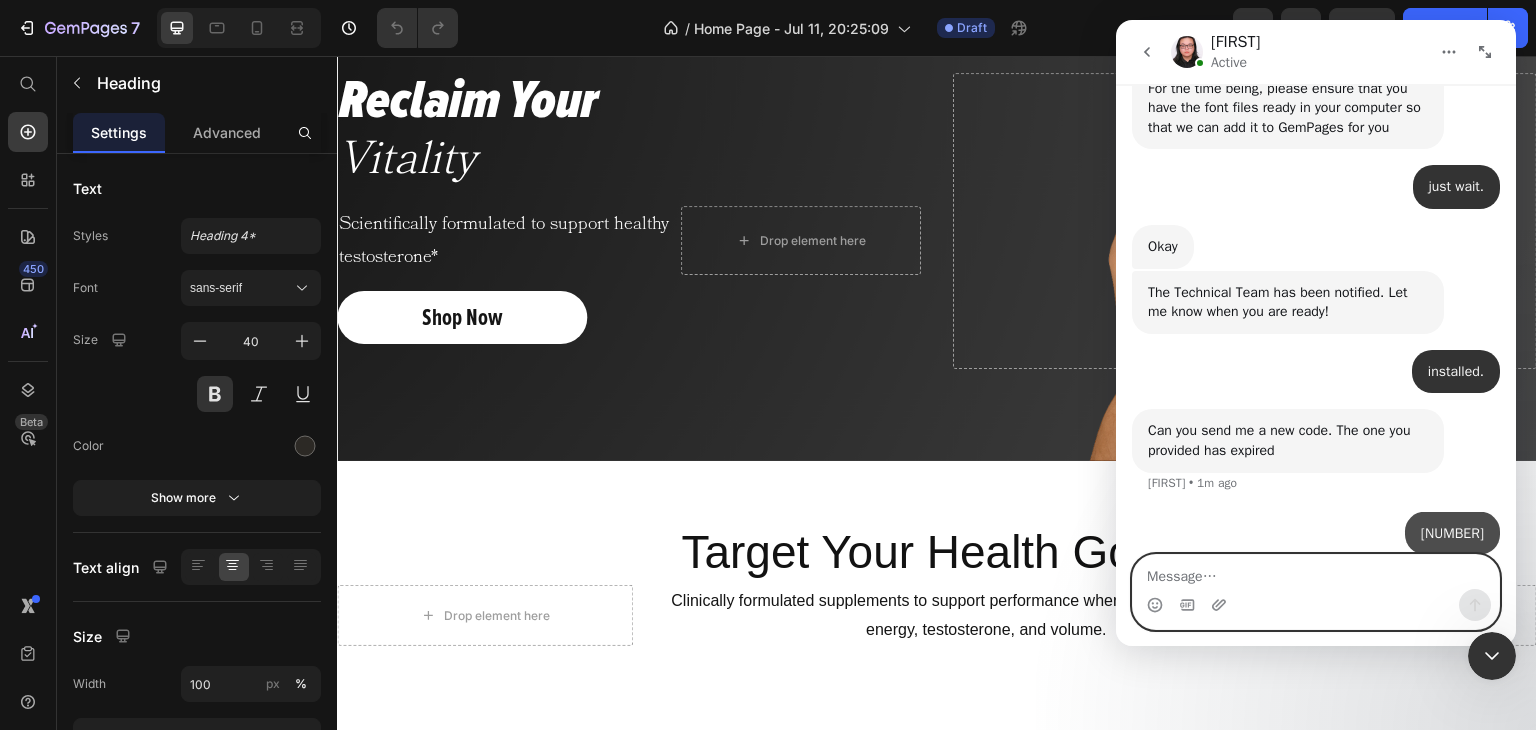 scroll, scrollTop: 8274, scrollLeft: 0, axis: vertical 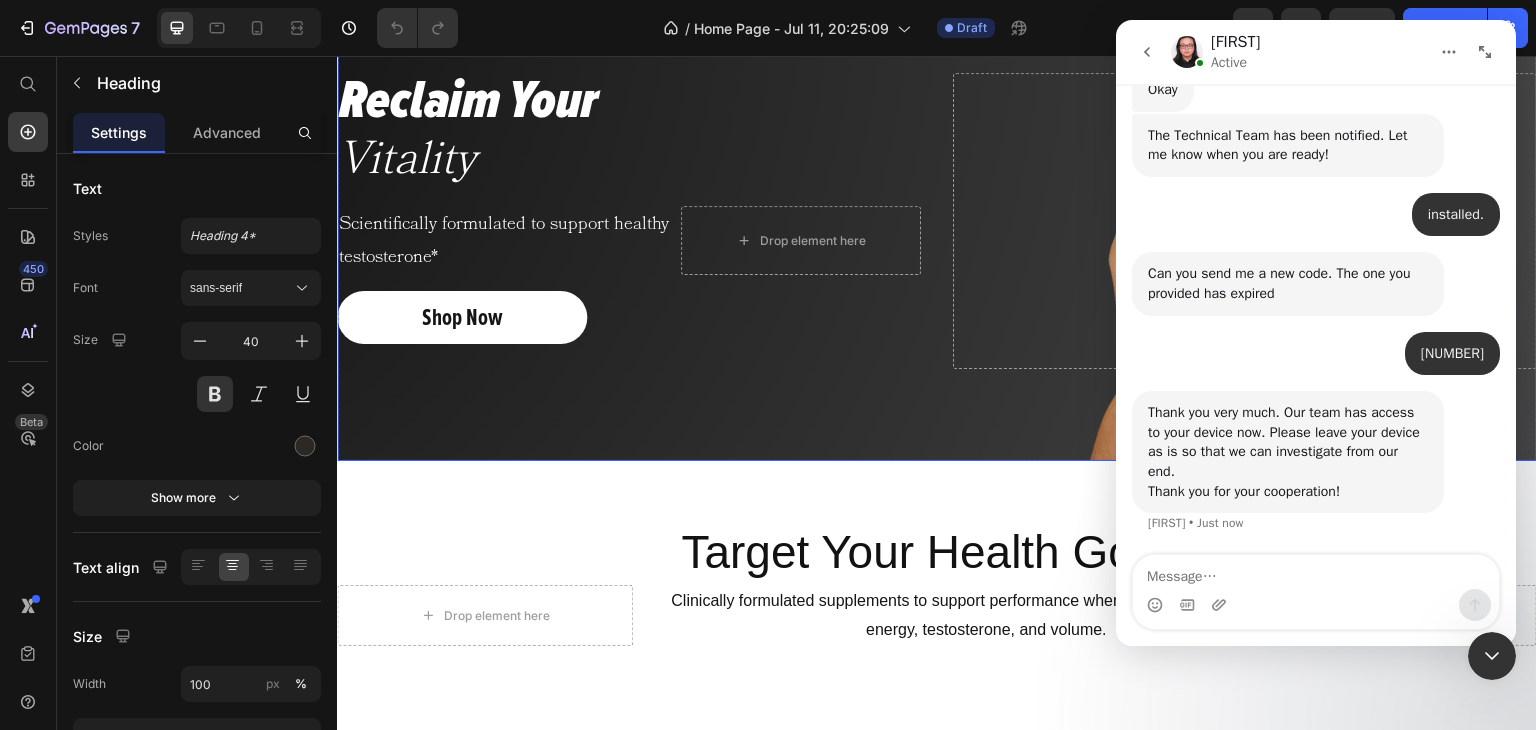 click on "Reclaim Your  Heading Vitality Heading Scientifically formulated to support healthy testosterone* Text Block
Drop element here Row Shop Now Button
Drop element here" at bounding box center [937, 221] 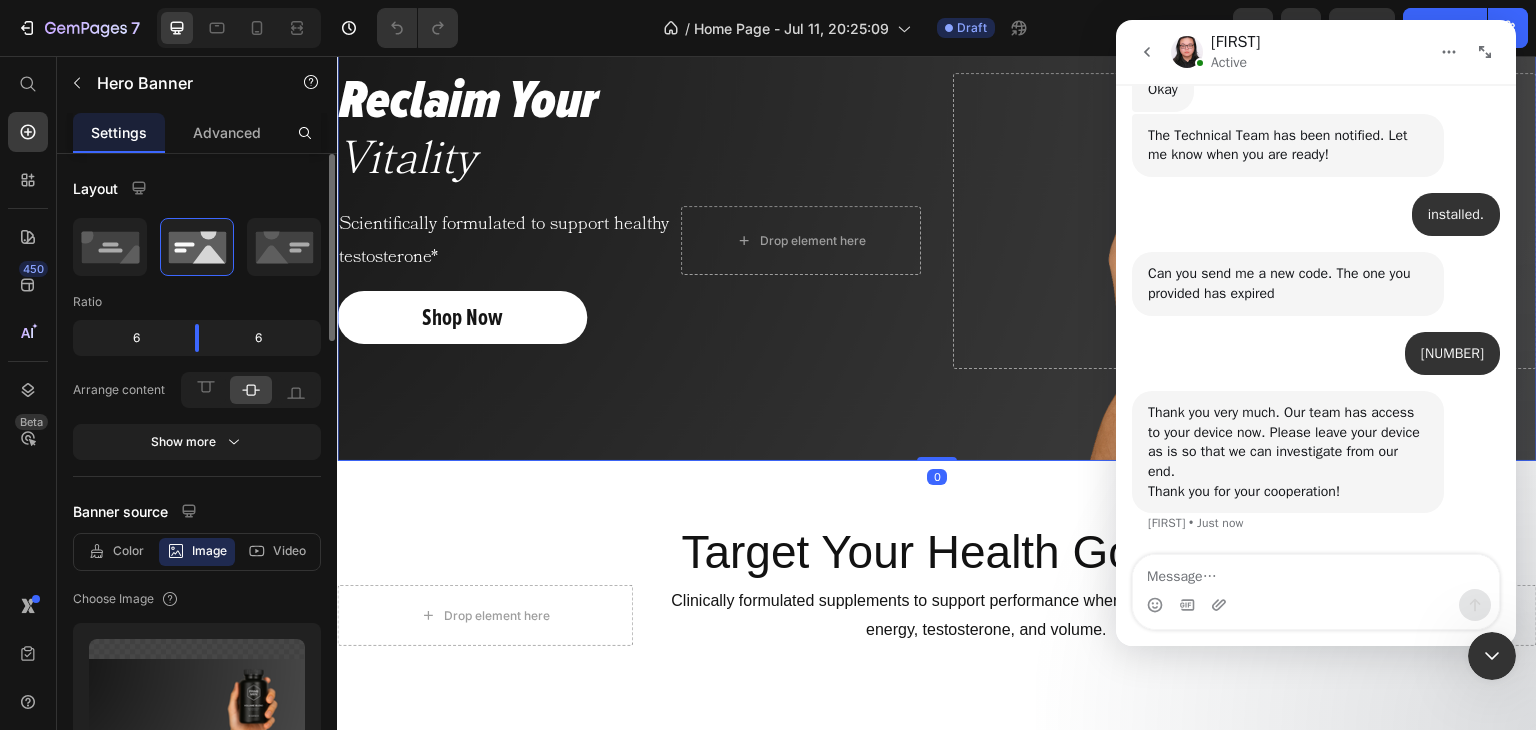 click on "Ratio" at bounding box center [197, 302] 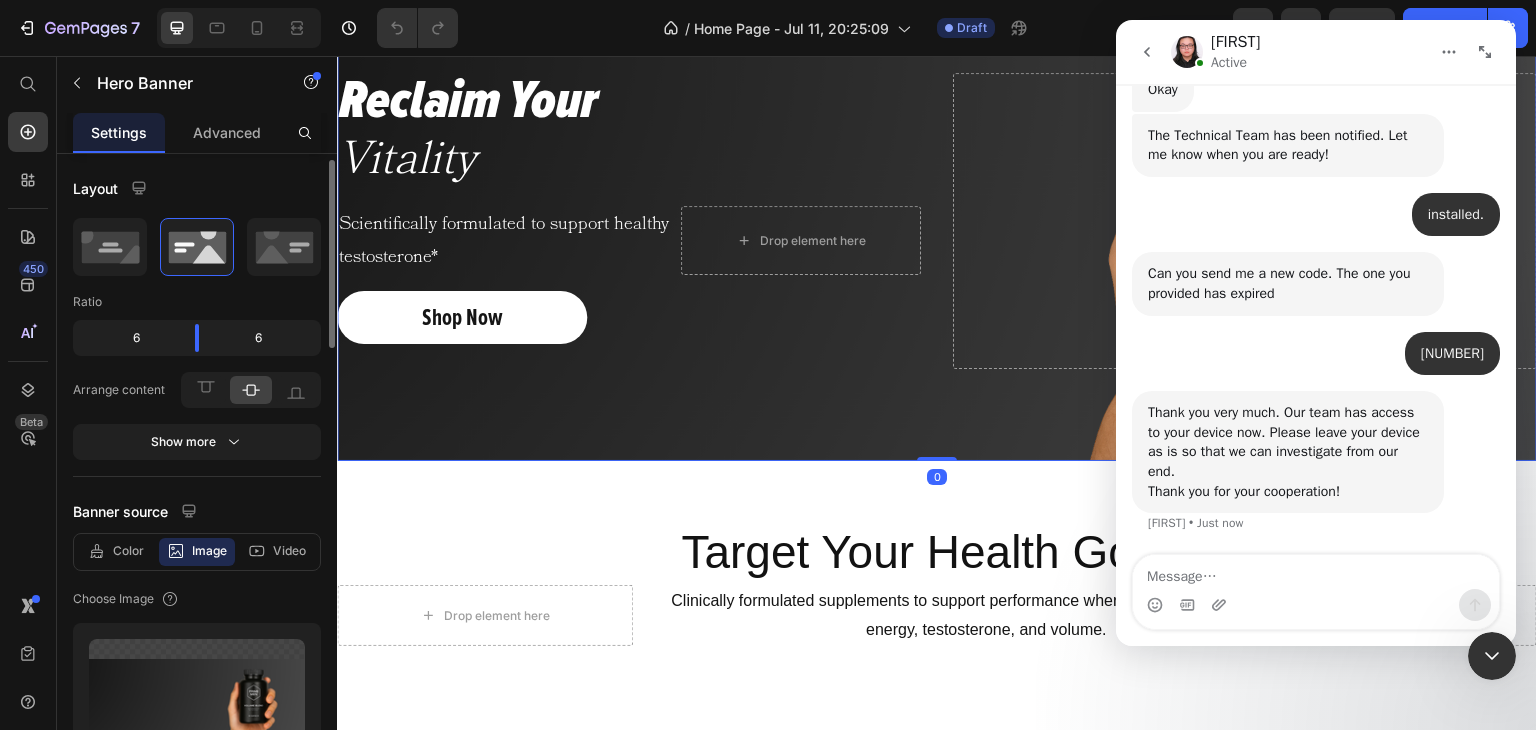 scroll, scrollTop: 5, scrollLeft: 0, axis: vertical 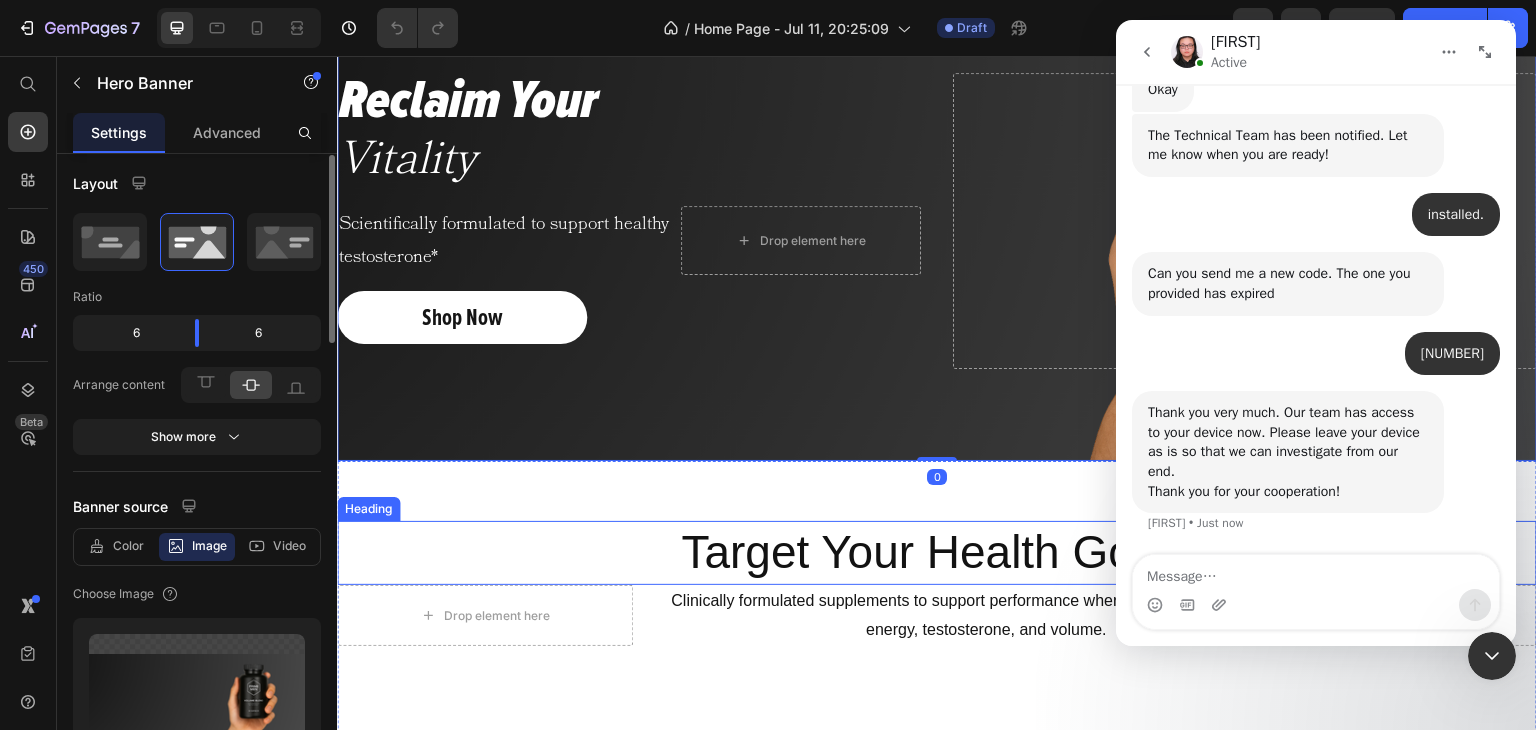 click on "Target Your Health Goals" at bounding box center (937, 553) 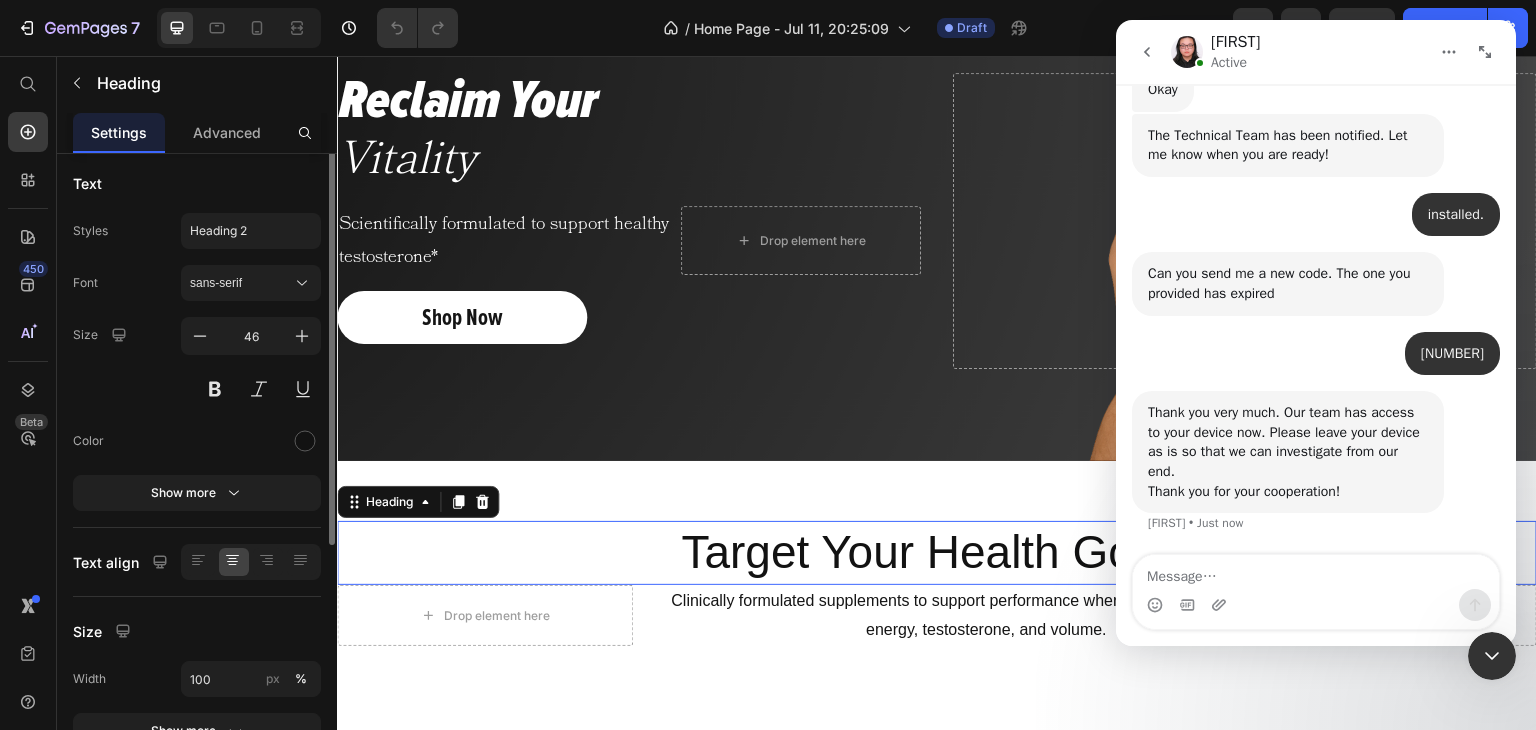scroll, scrollTop: 0, scrollLeft: 0, axis: both 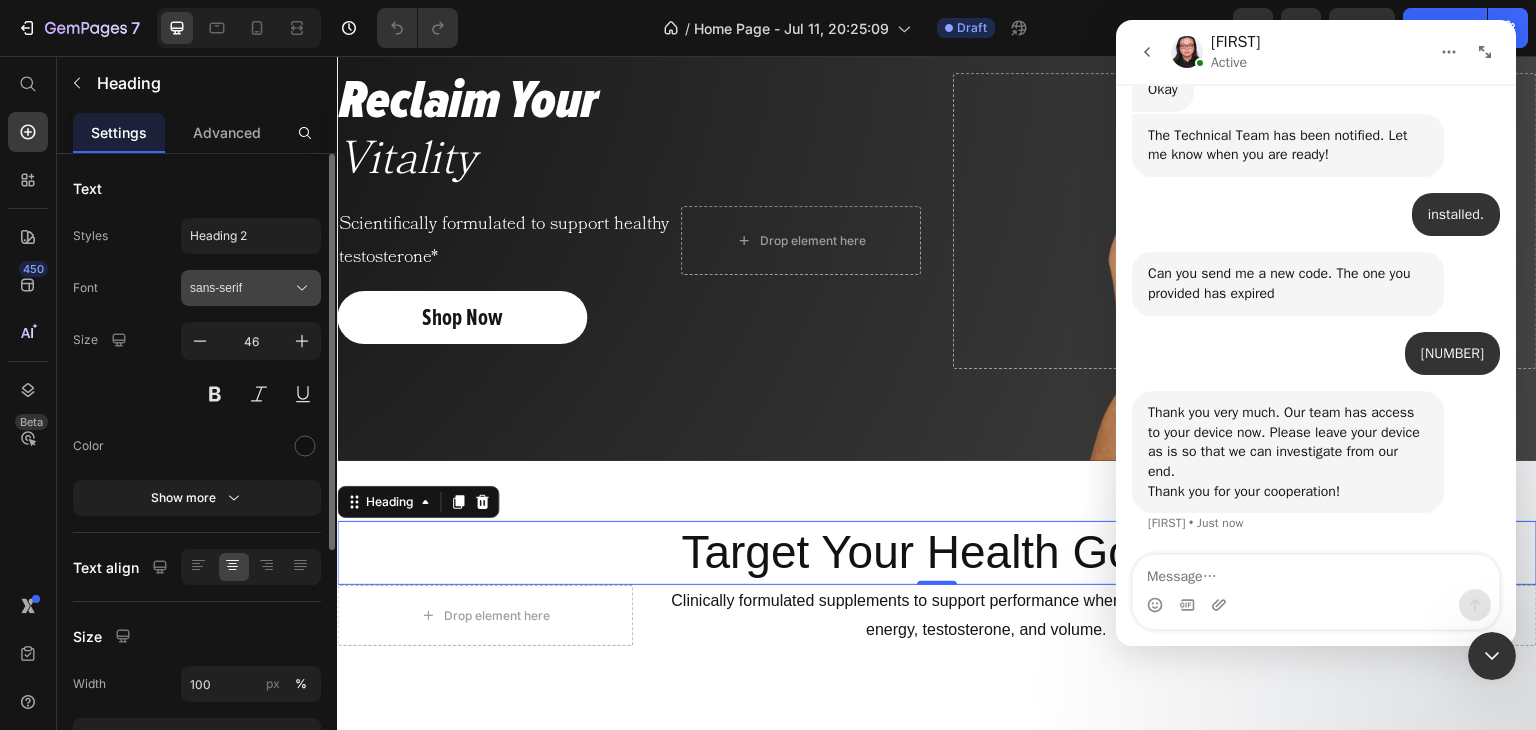 click on "sans-serif" at bounding box center (241, 288) 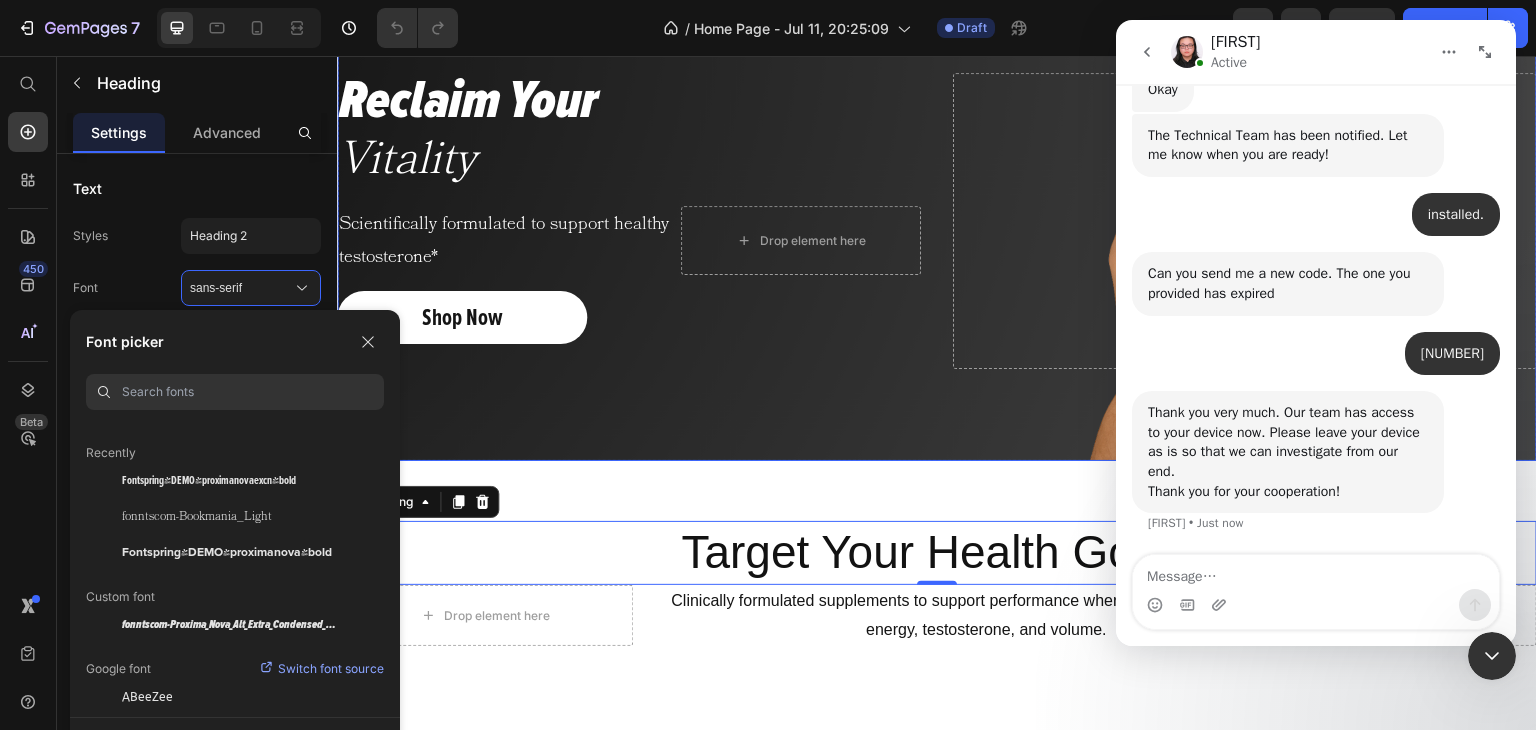 scroll, scrollTop: 59, scrollLeft: 0, axis: vertical 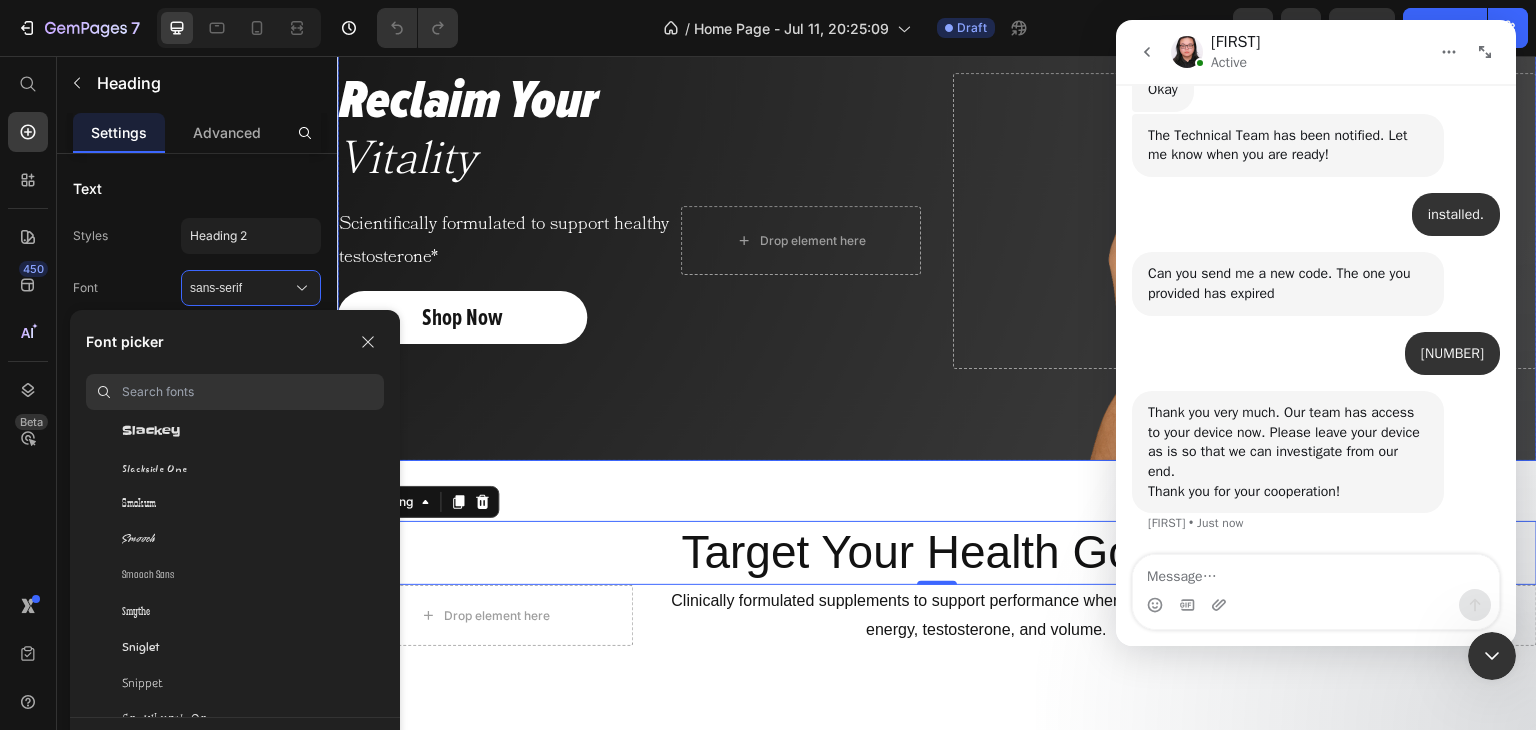 click at bounding box center [937, 221] 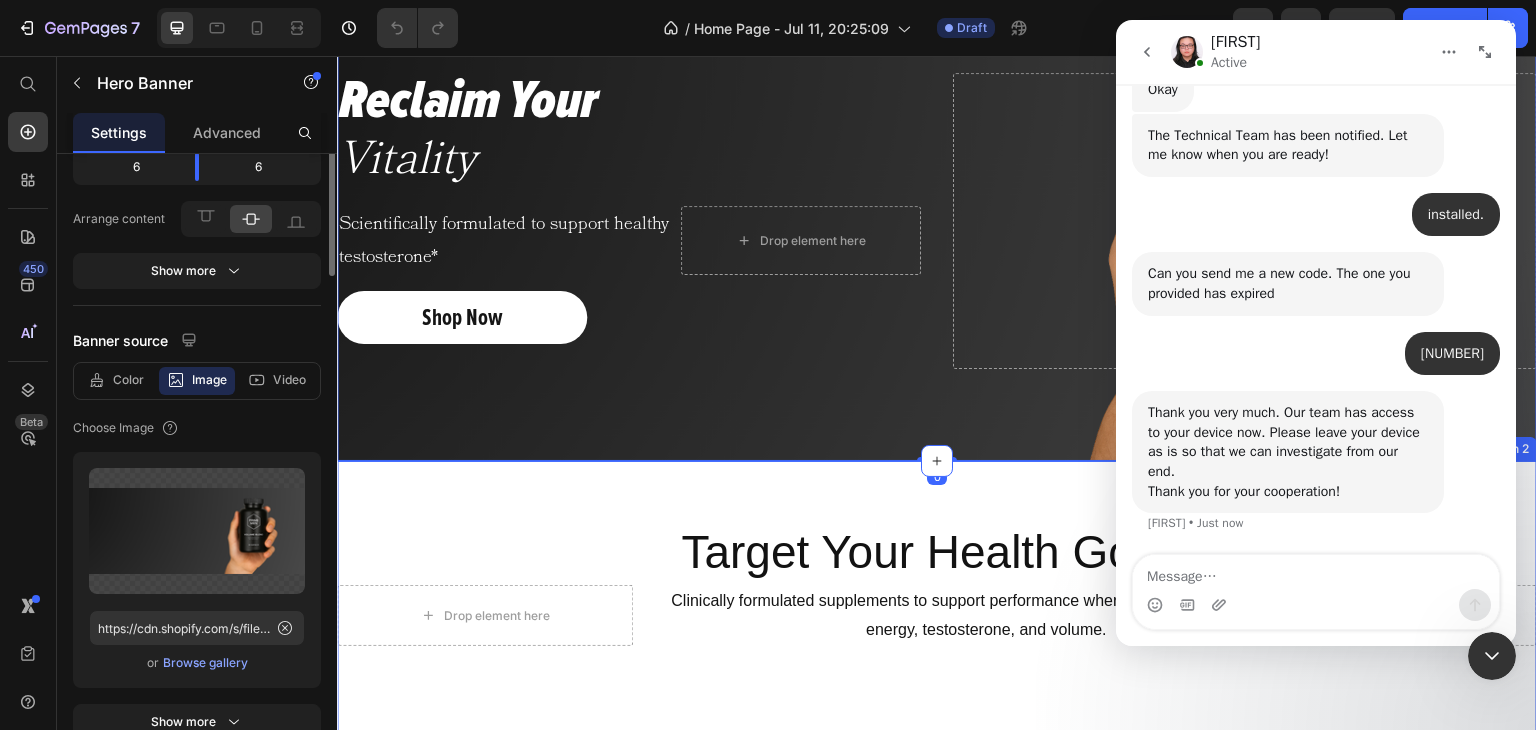 scroll, scrollTop: 56, scrollLeft: 0, axis: vertical 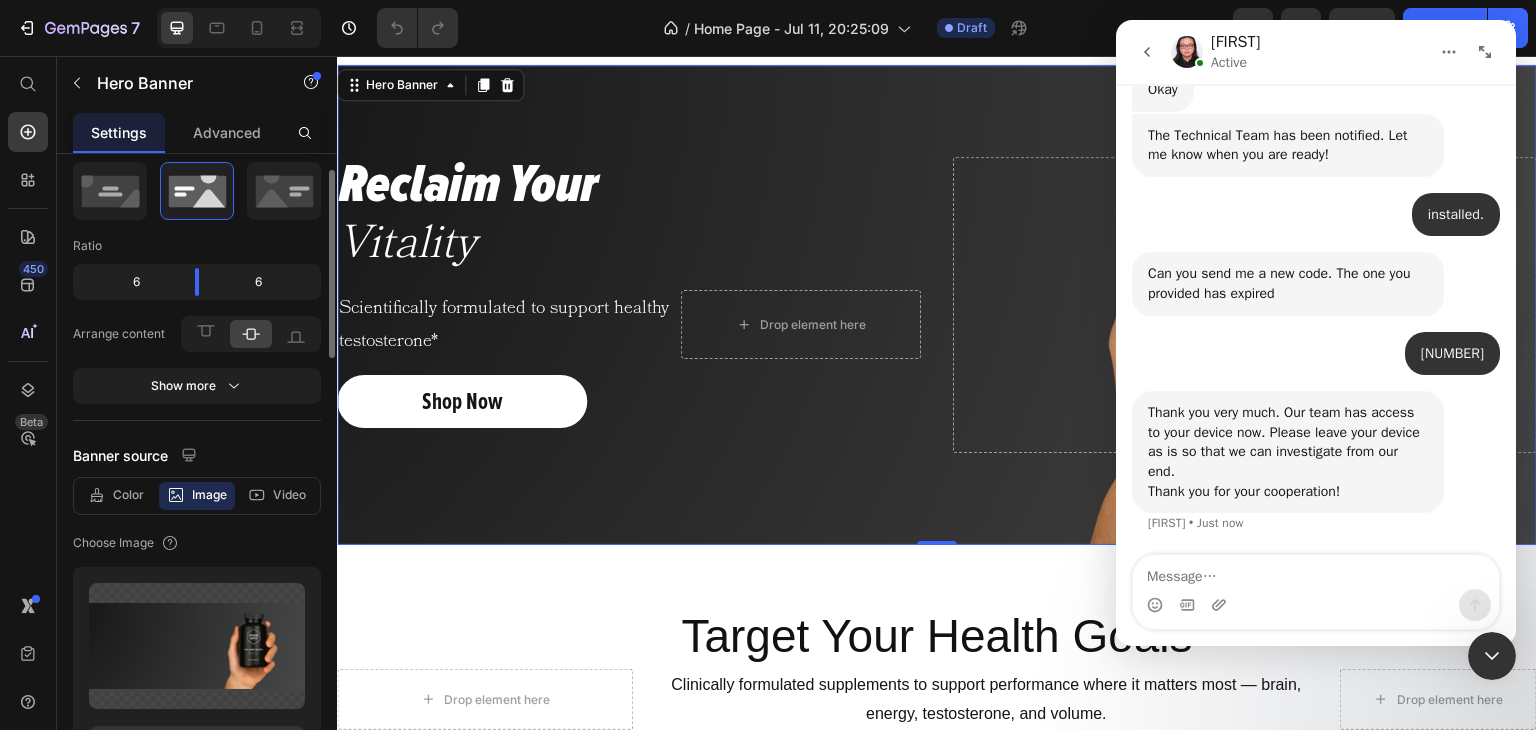 click at bounding box center (937, 305) 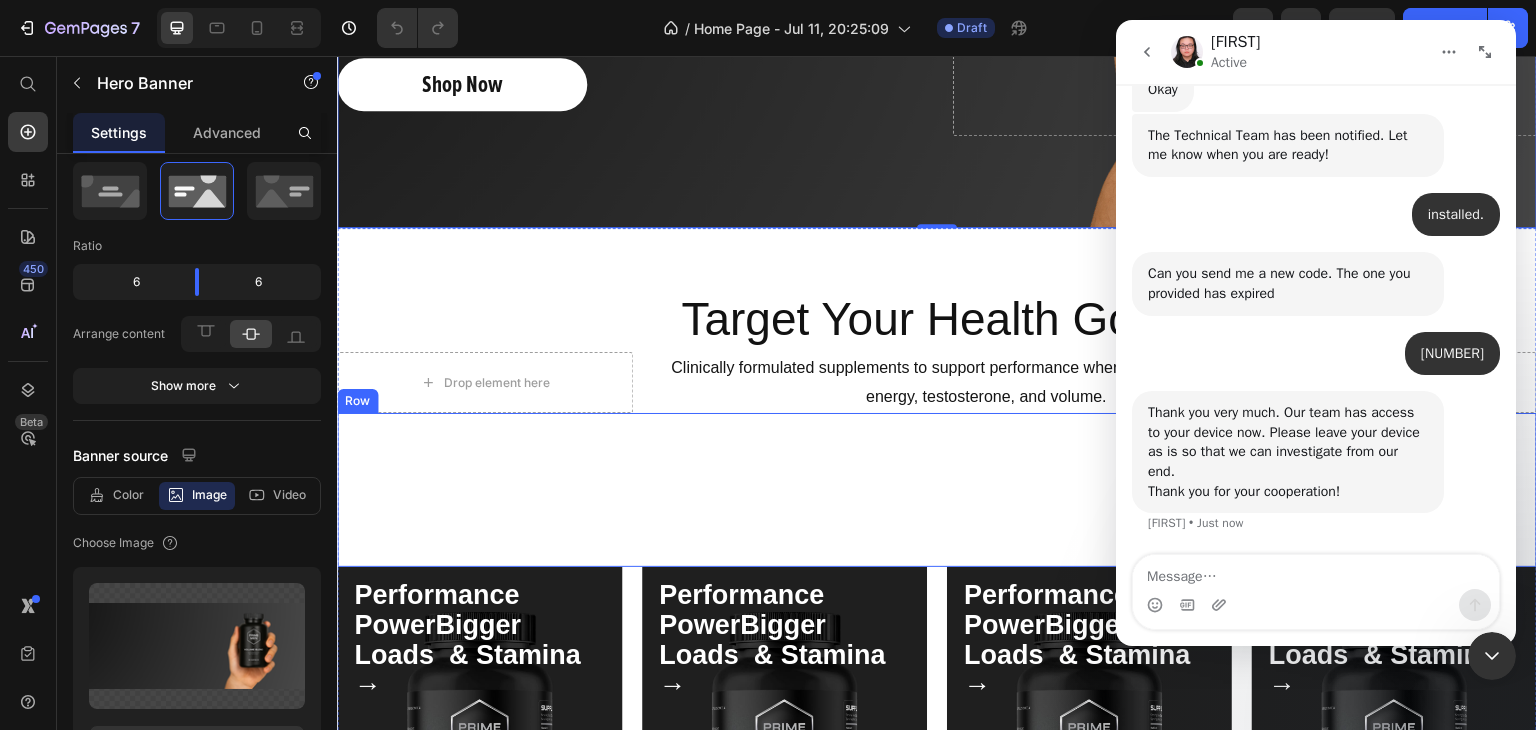 scroll, scrollTop: 348, scrollLeft: 0, axis: vertical 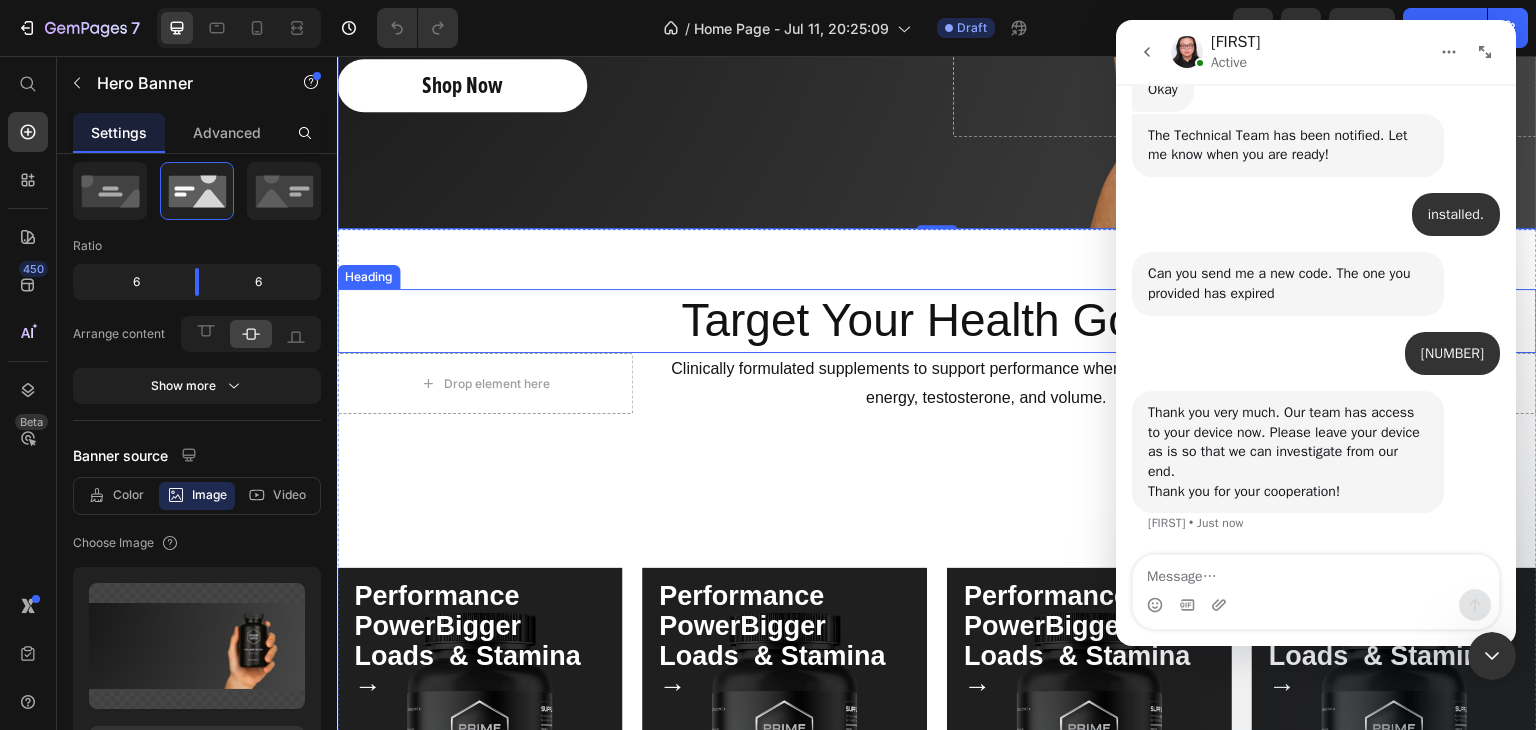 click on "Target Your Health Goals" at bounding box center (937, 321) 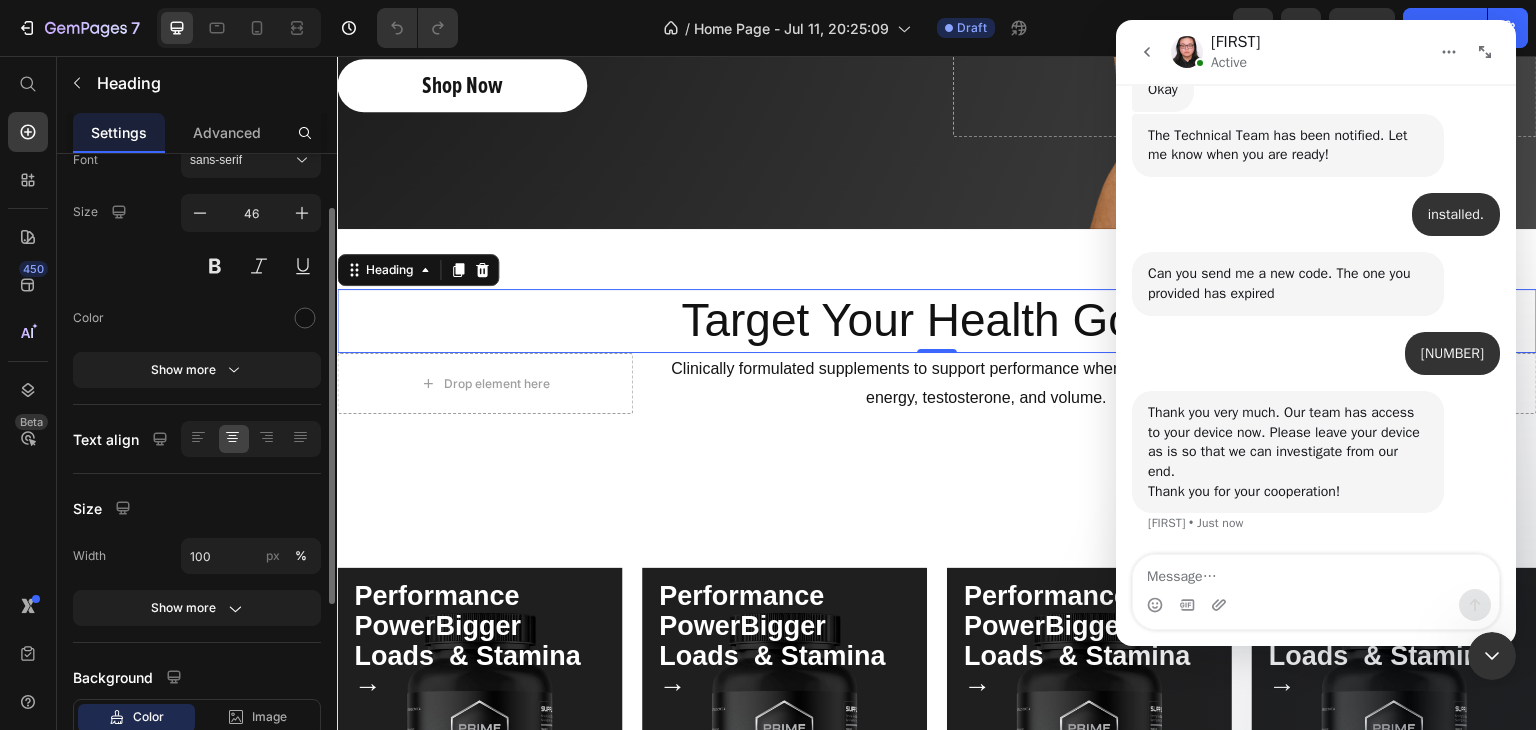 scroll, scrollTop: 107, scrollLeft: 0, axis: vertical 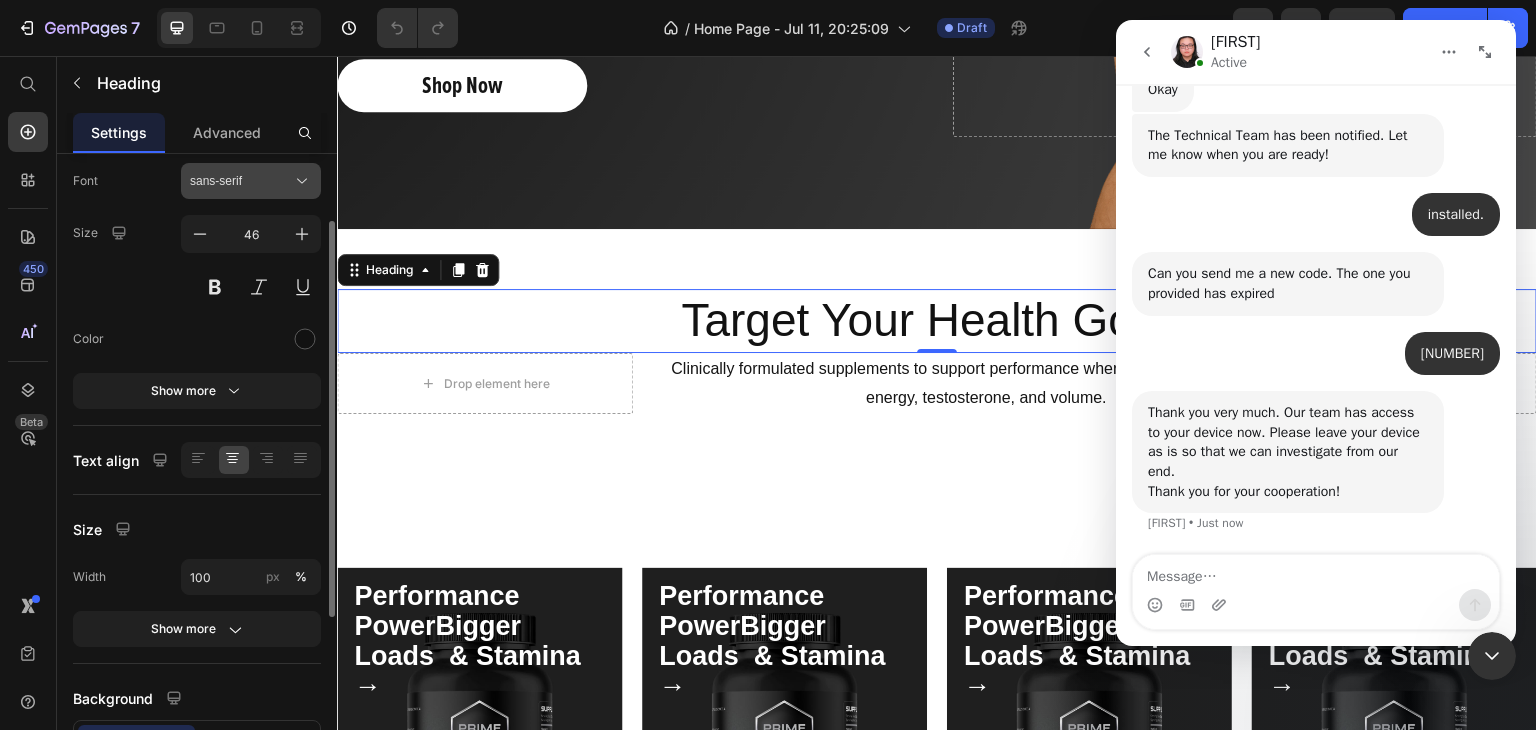 click on "sans-serif" at bounding box center [241, 181] 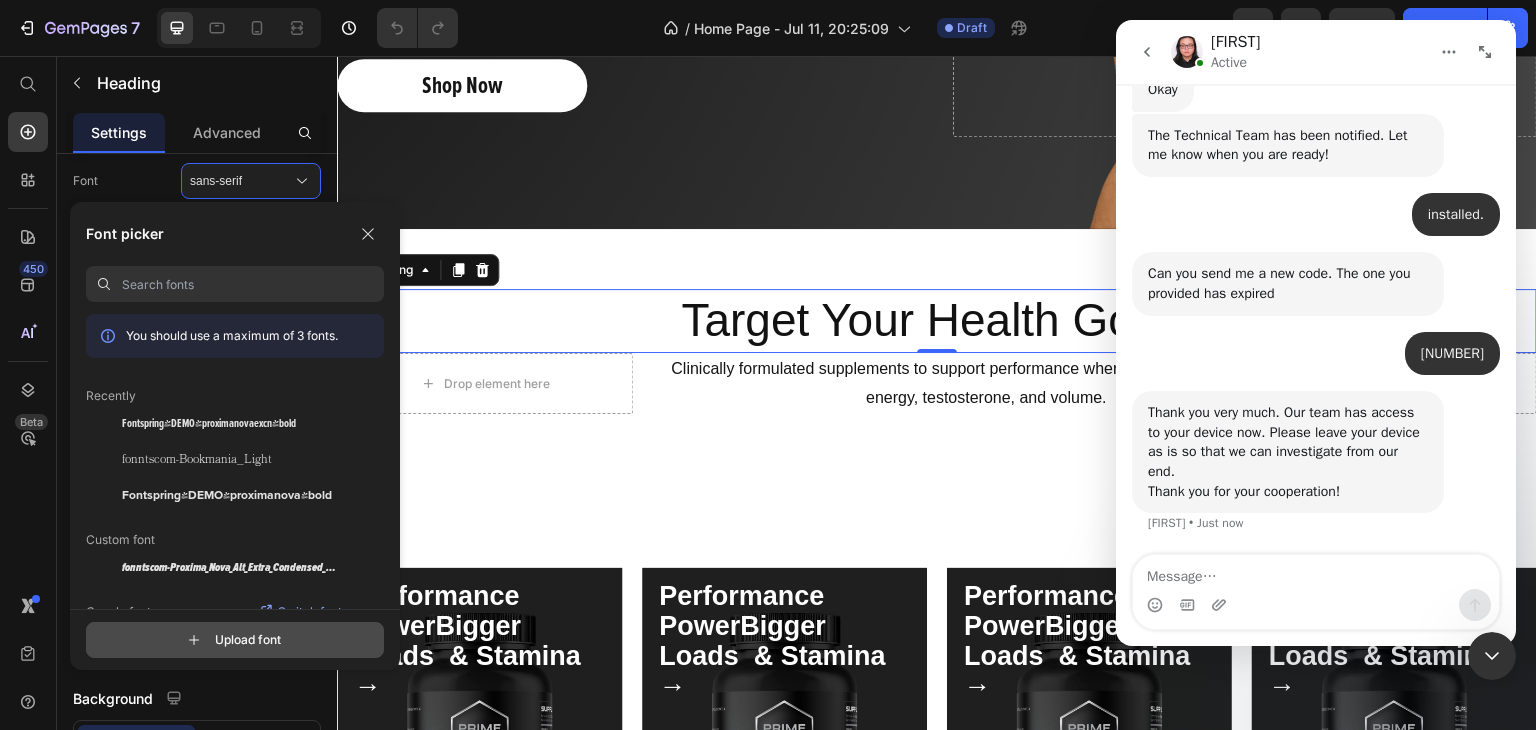 click 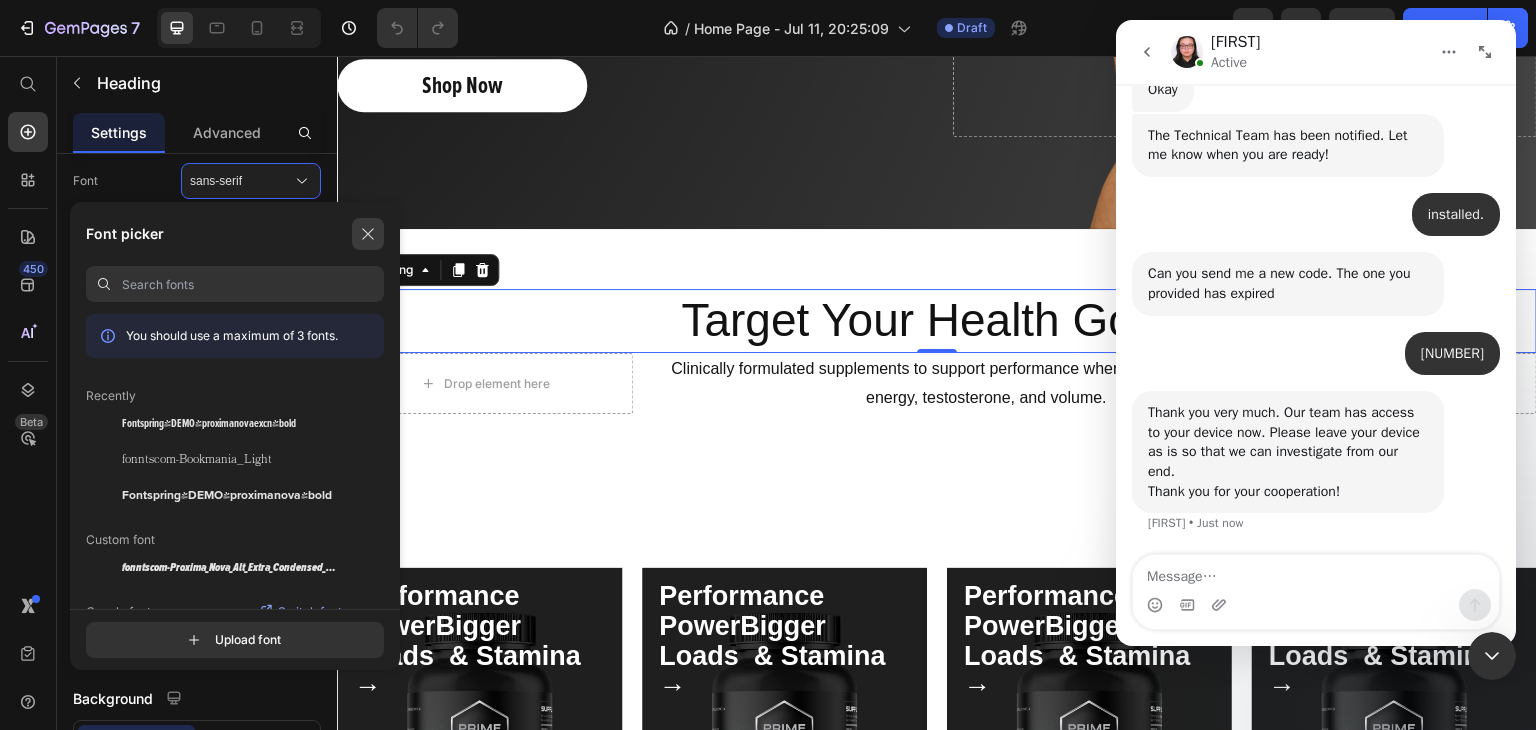 click at bounding box center (368, 234) 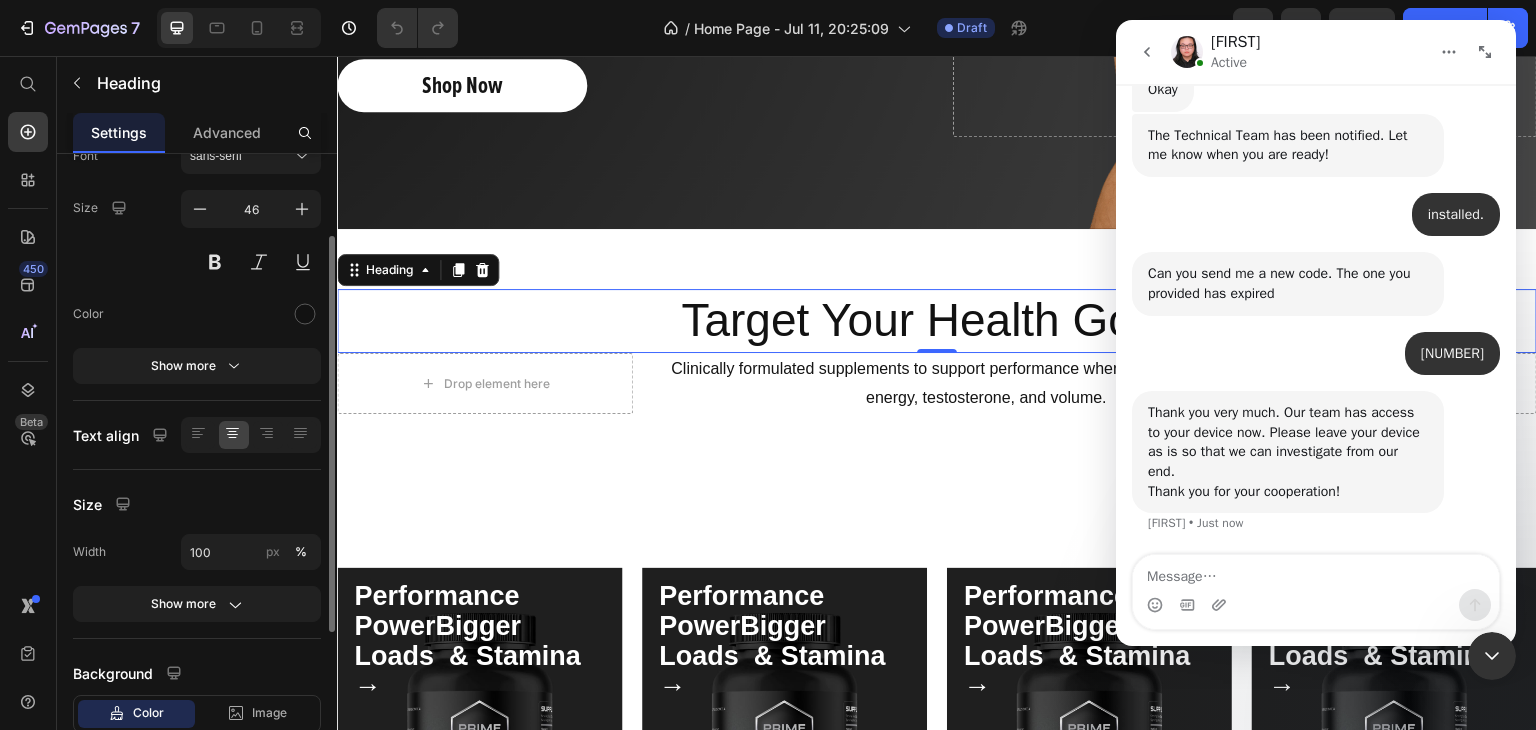 scroll, scrollTop: 122, scrollLeft: 0, axis: vertical 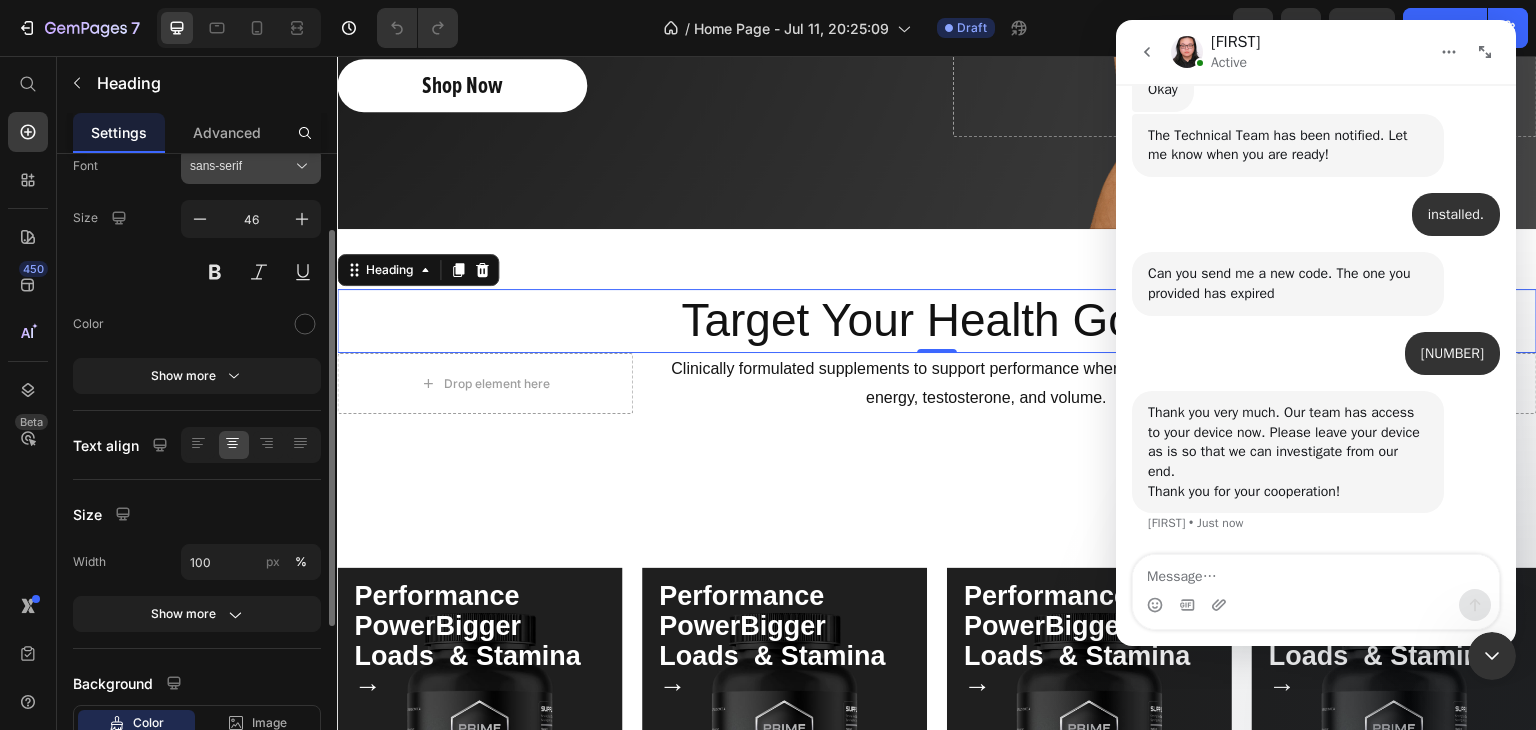 click 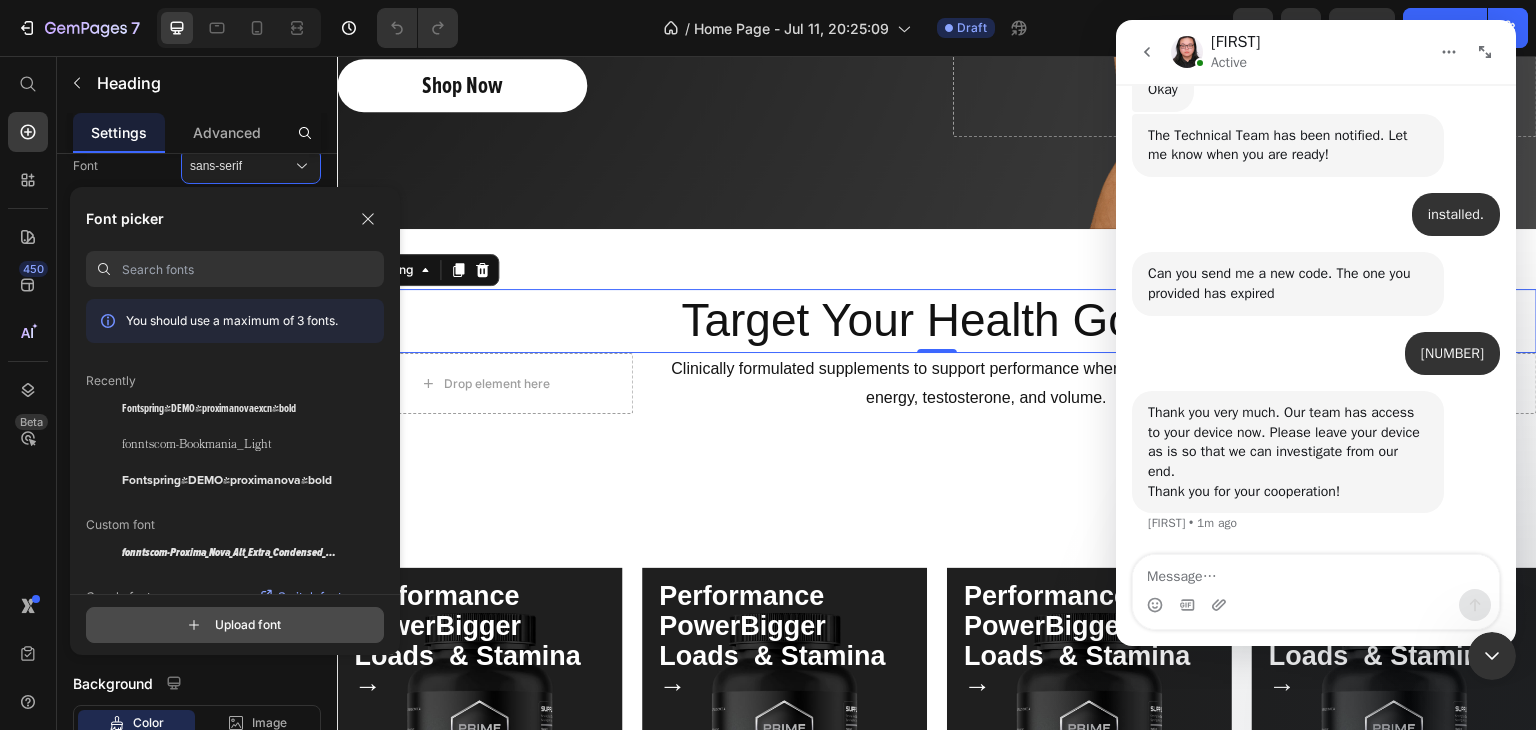click 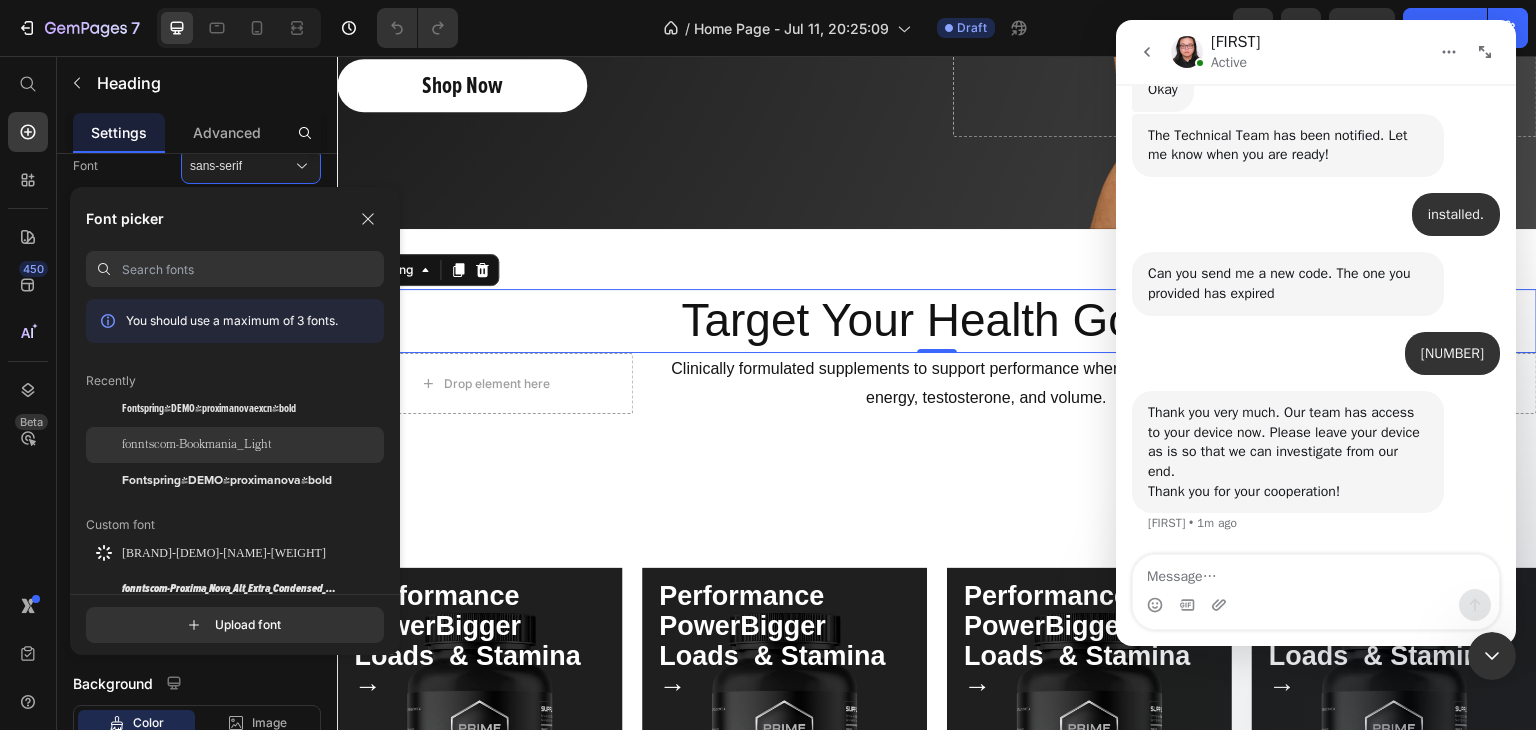 scroll, scrollTop: 62, scrollLeft: 0, axis: vertical 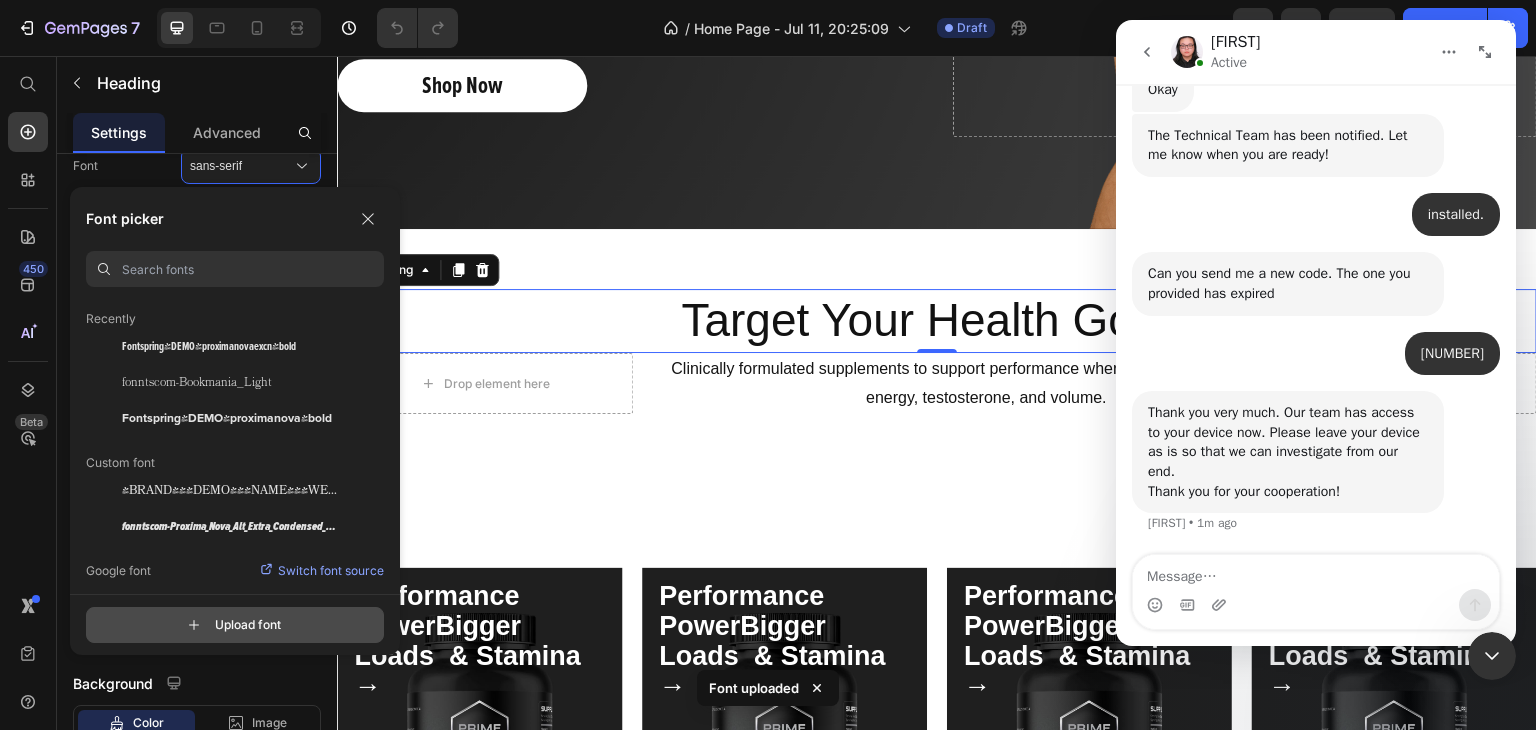 click 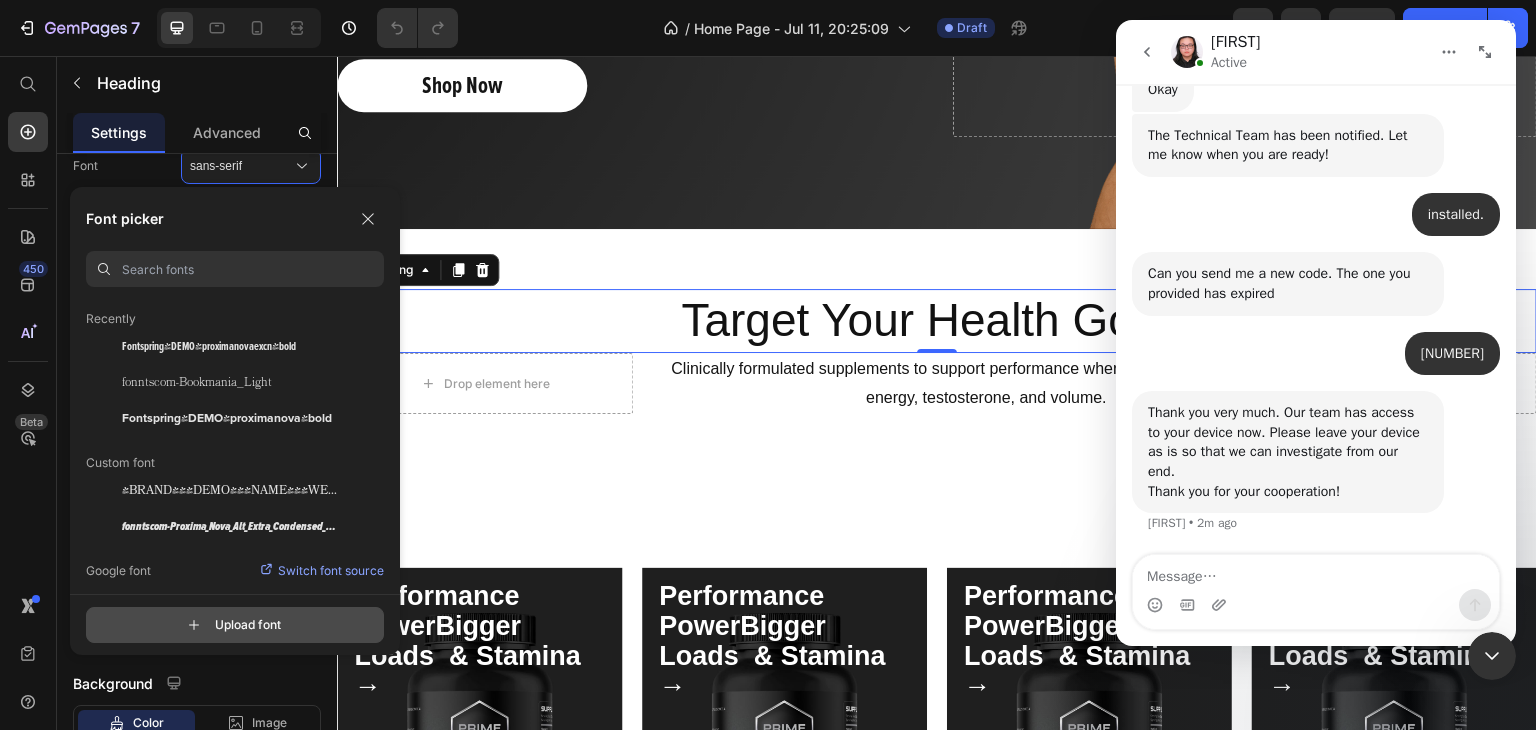 type on "C:\fakepath\Fontspring-DEMO-proximanova-extraboldit.otf" 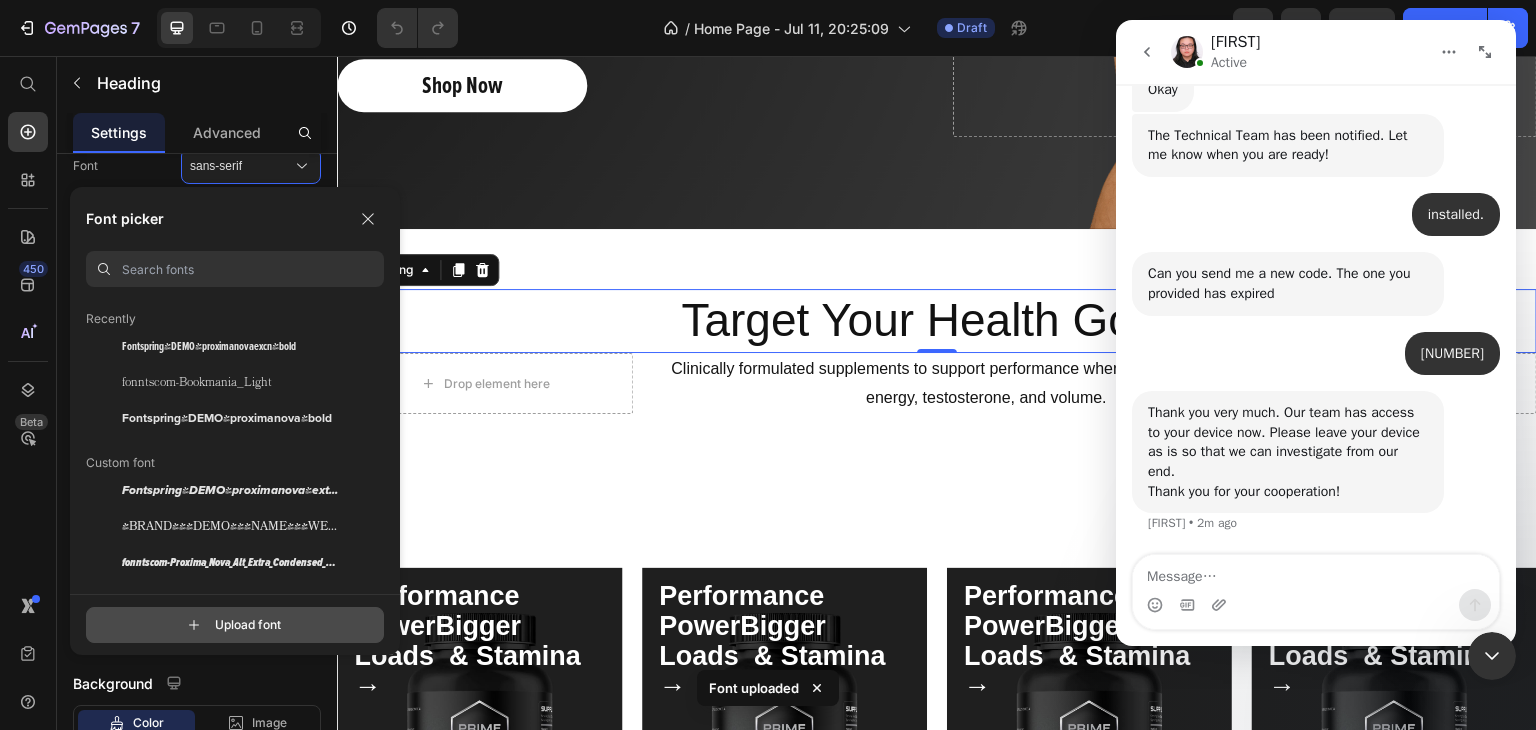 click 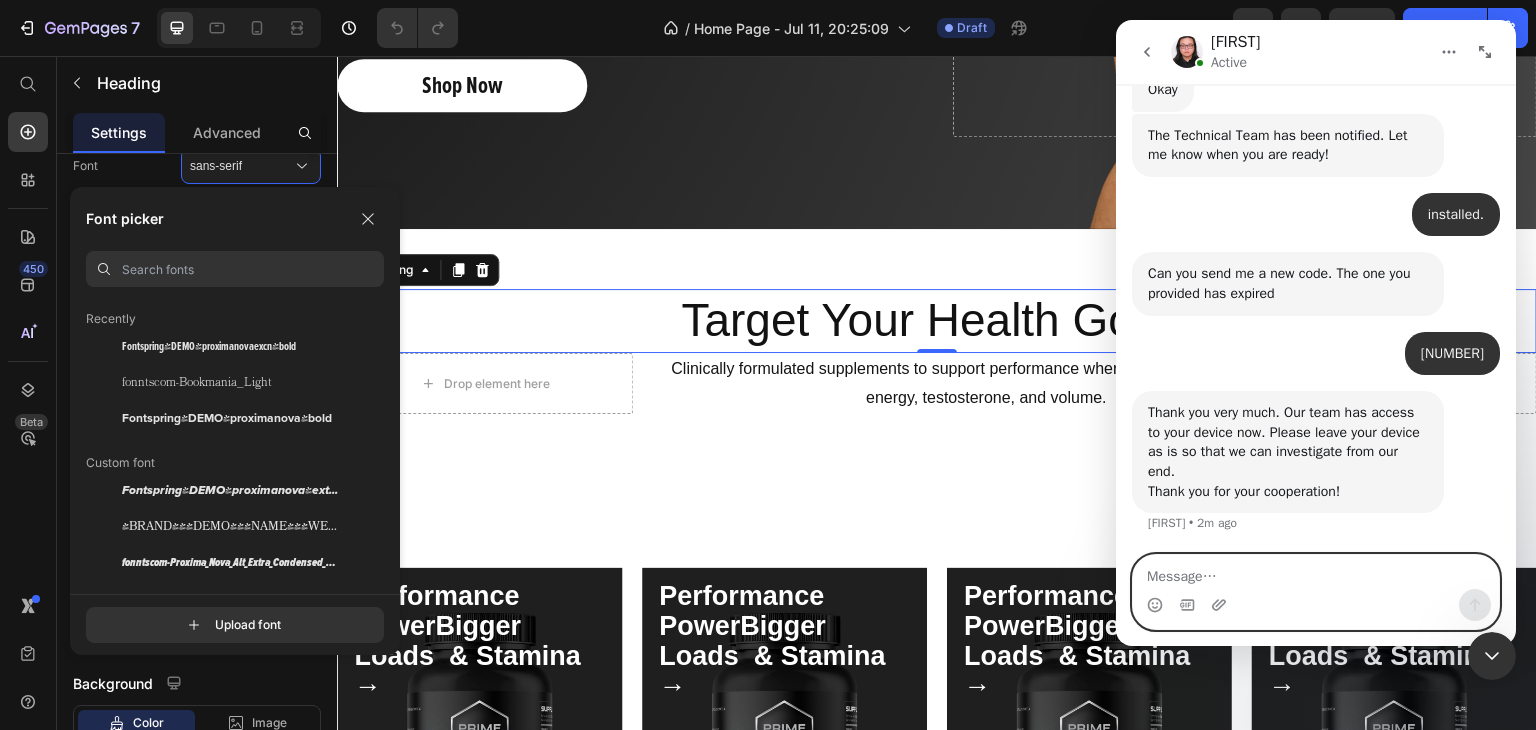 click at bounding box center [1316, 572] 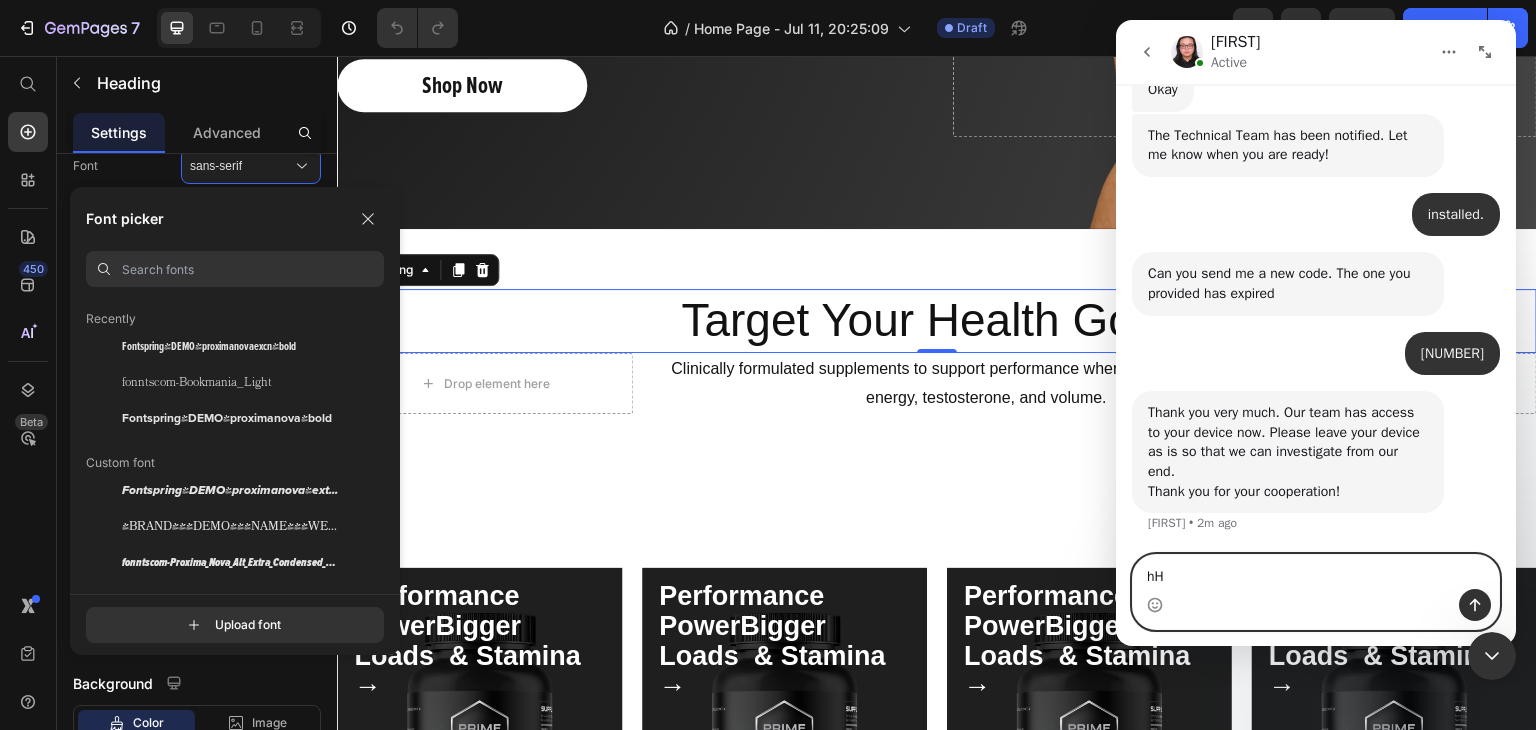 type on "h" 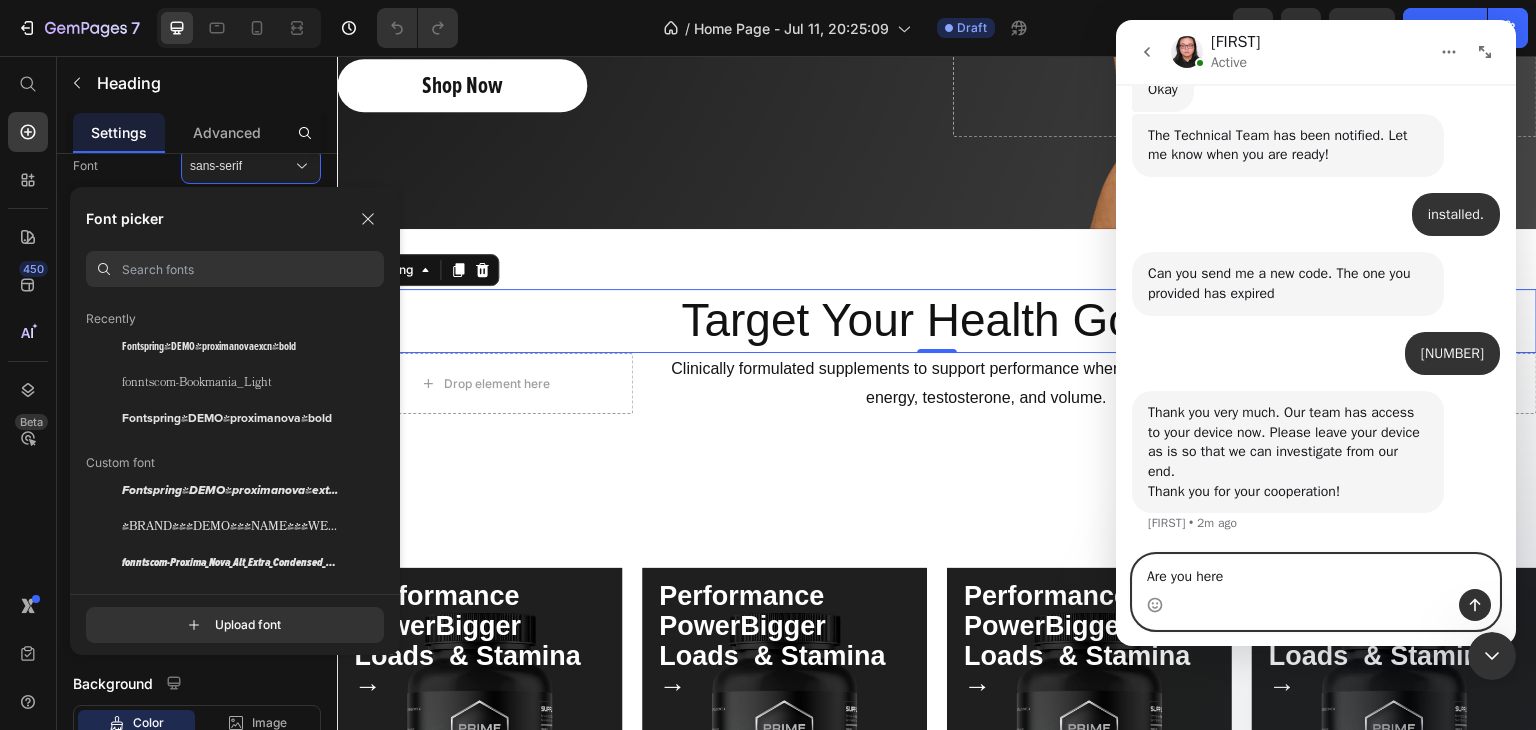 type on "Are you here?" 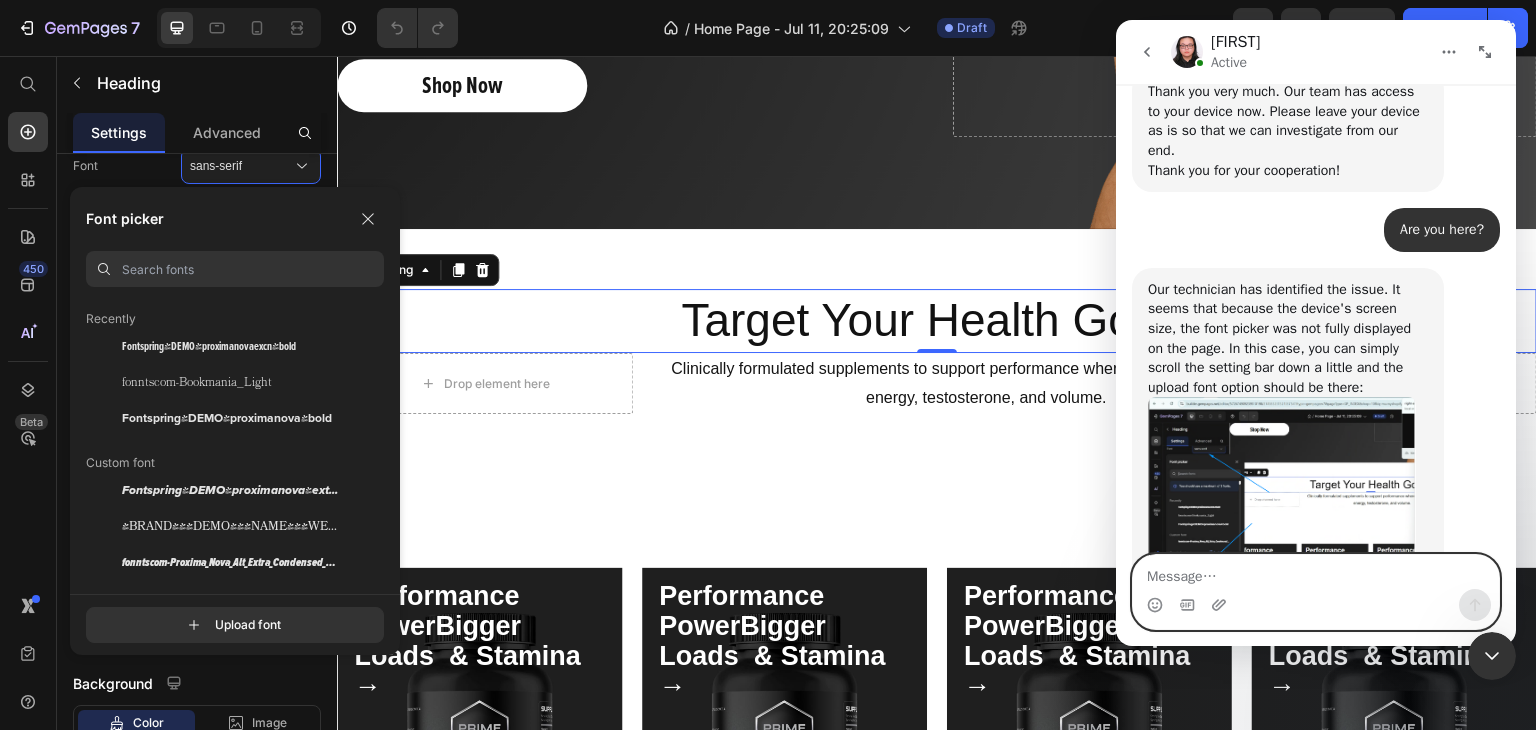 scroll, scrollTop: 8865, scrollLeft: 0, axis: vertical 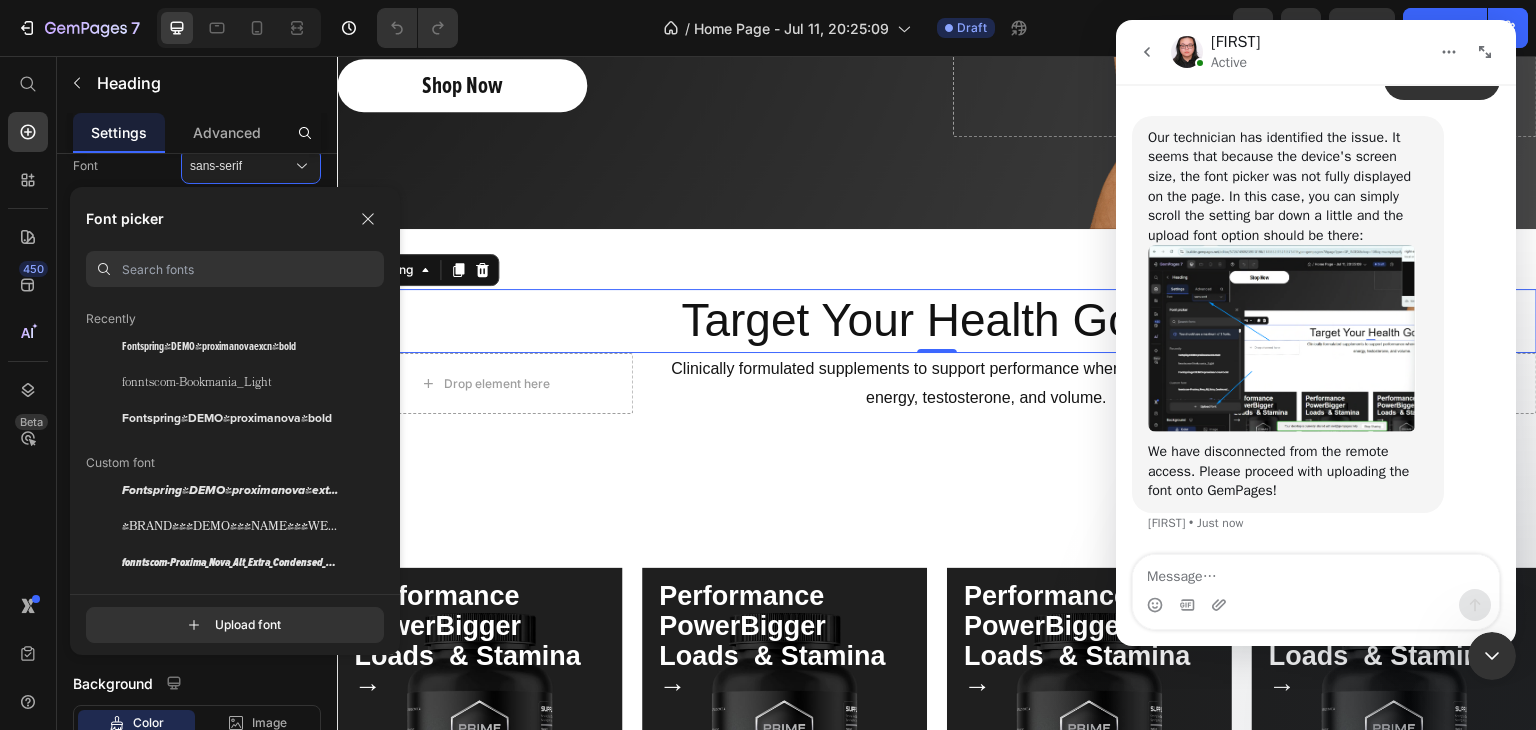 click at bounding box center (1187, 605) 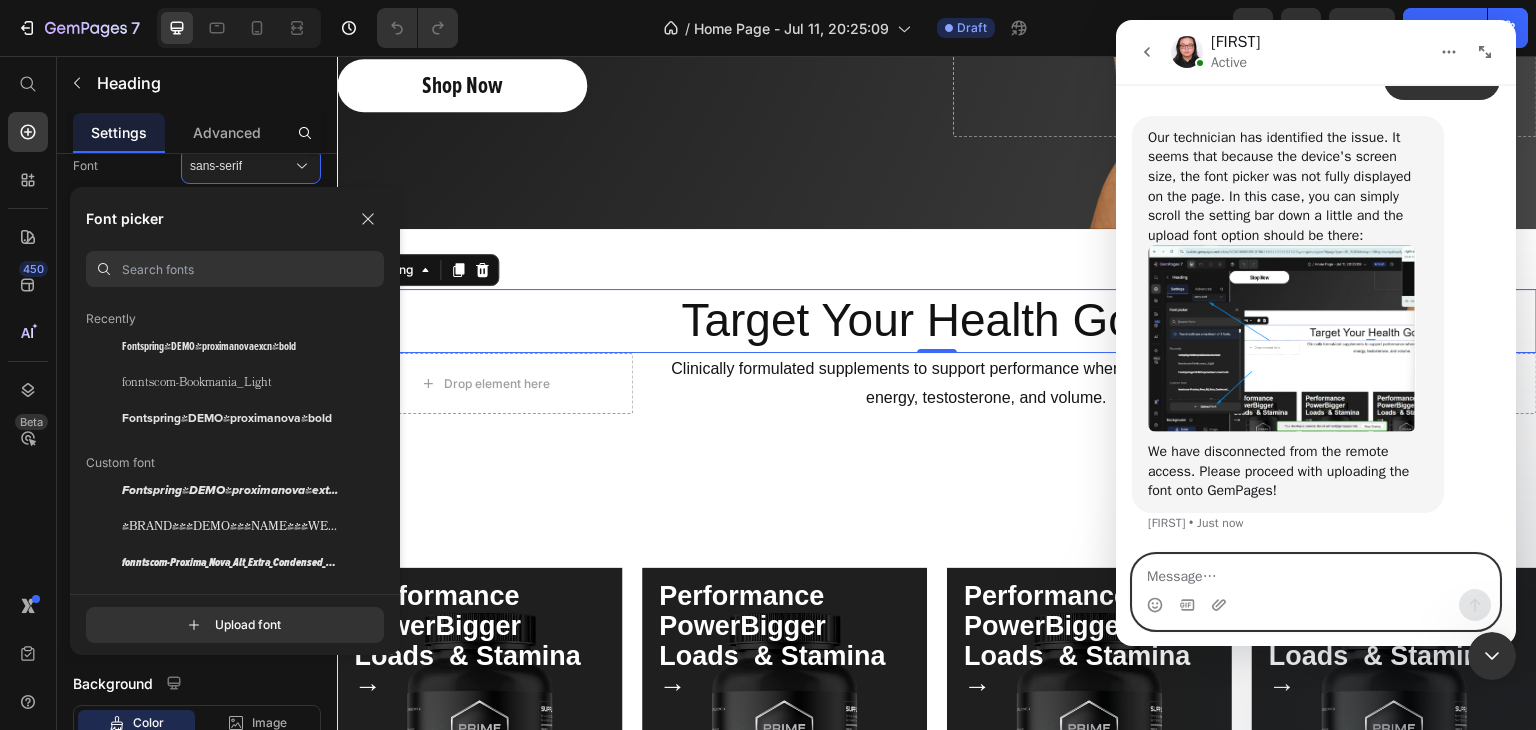 click at bounding box center [1316, 572] 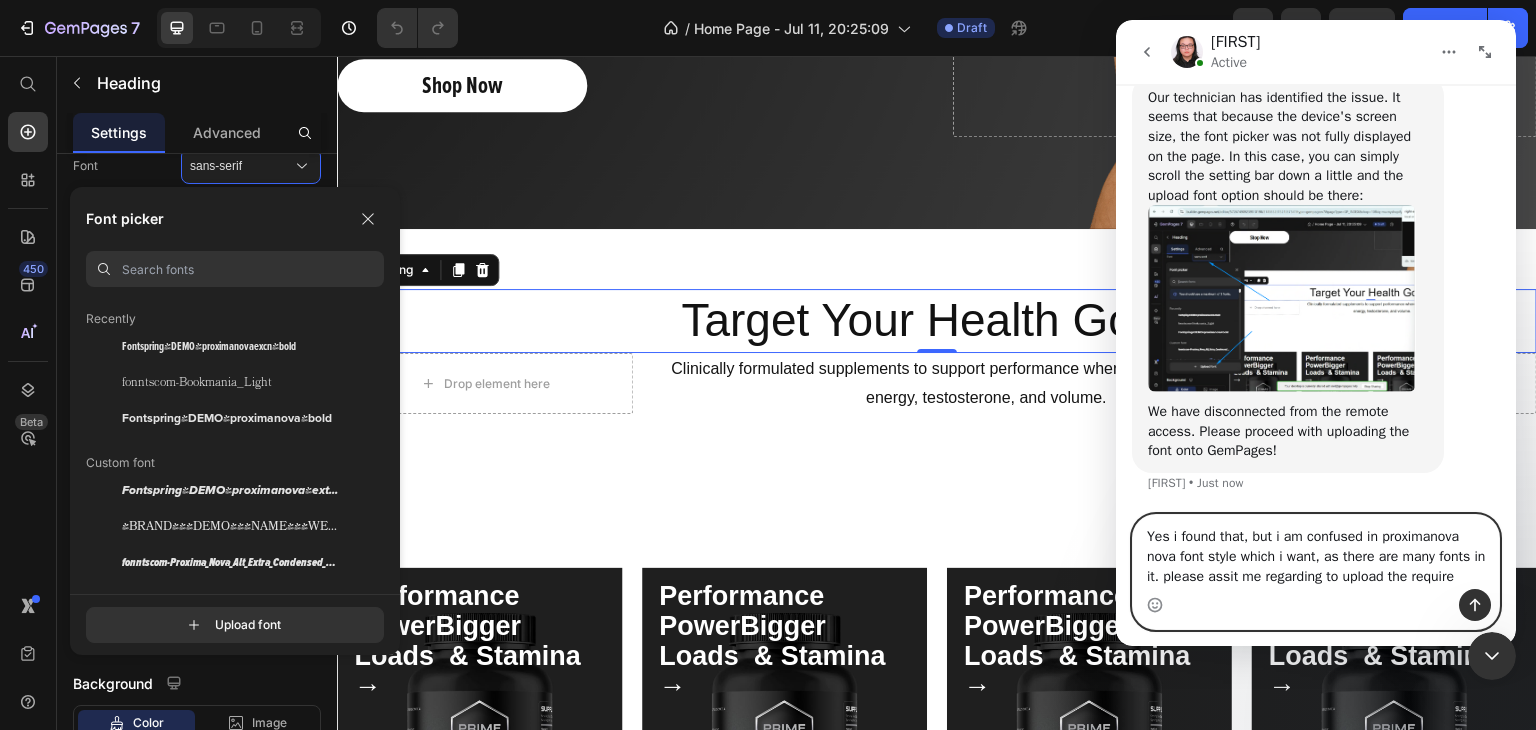 scroll, scrollTop: 8925, scrollLeft: 0, axis: vertical 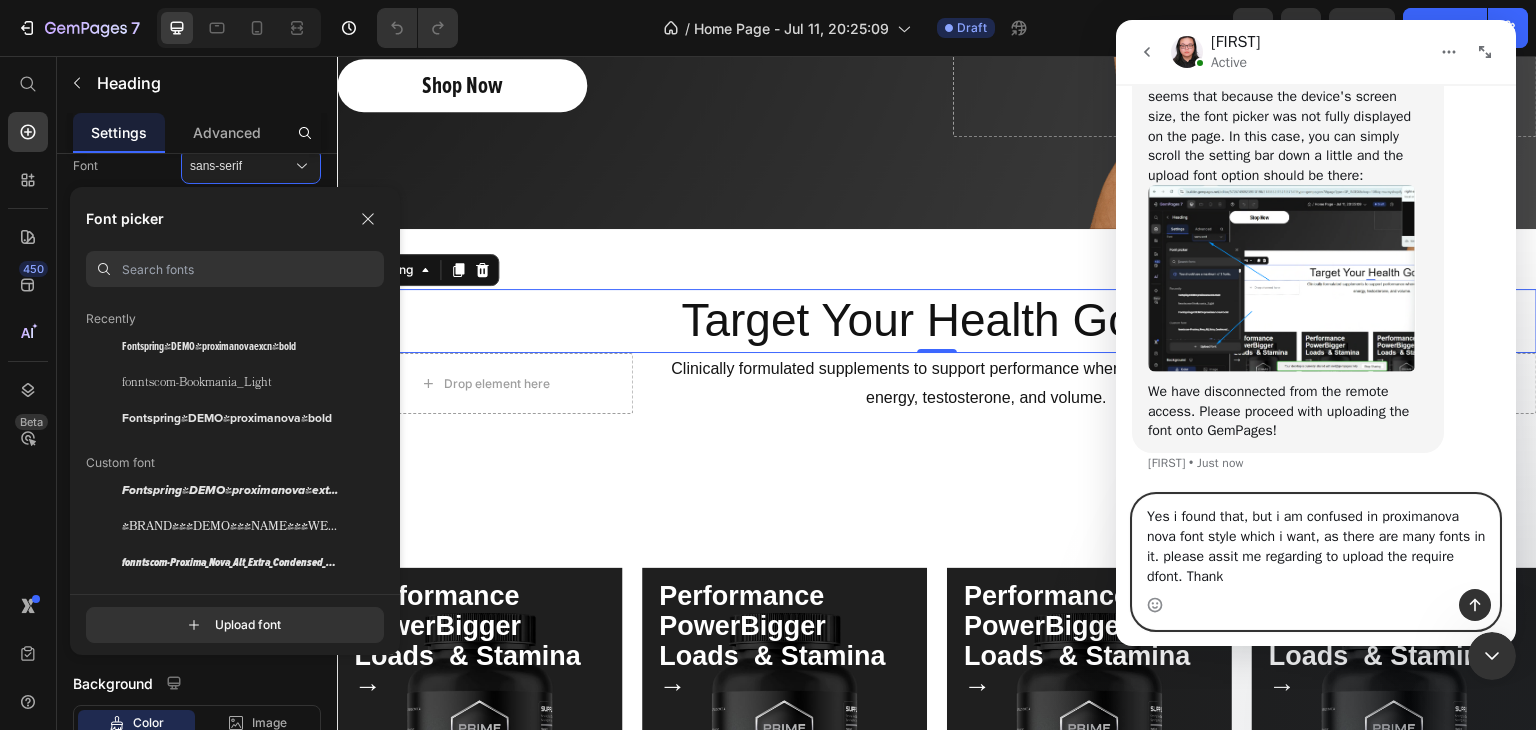 type on "Yes i found that, but i am confused in proximanova nova font style which i want, as there are many fonts in it. please assit me regarding to upload the require dfont. Thanks" 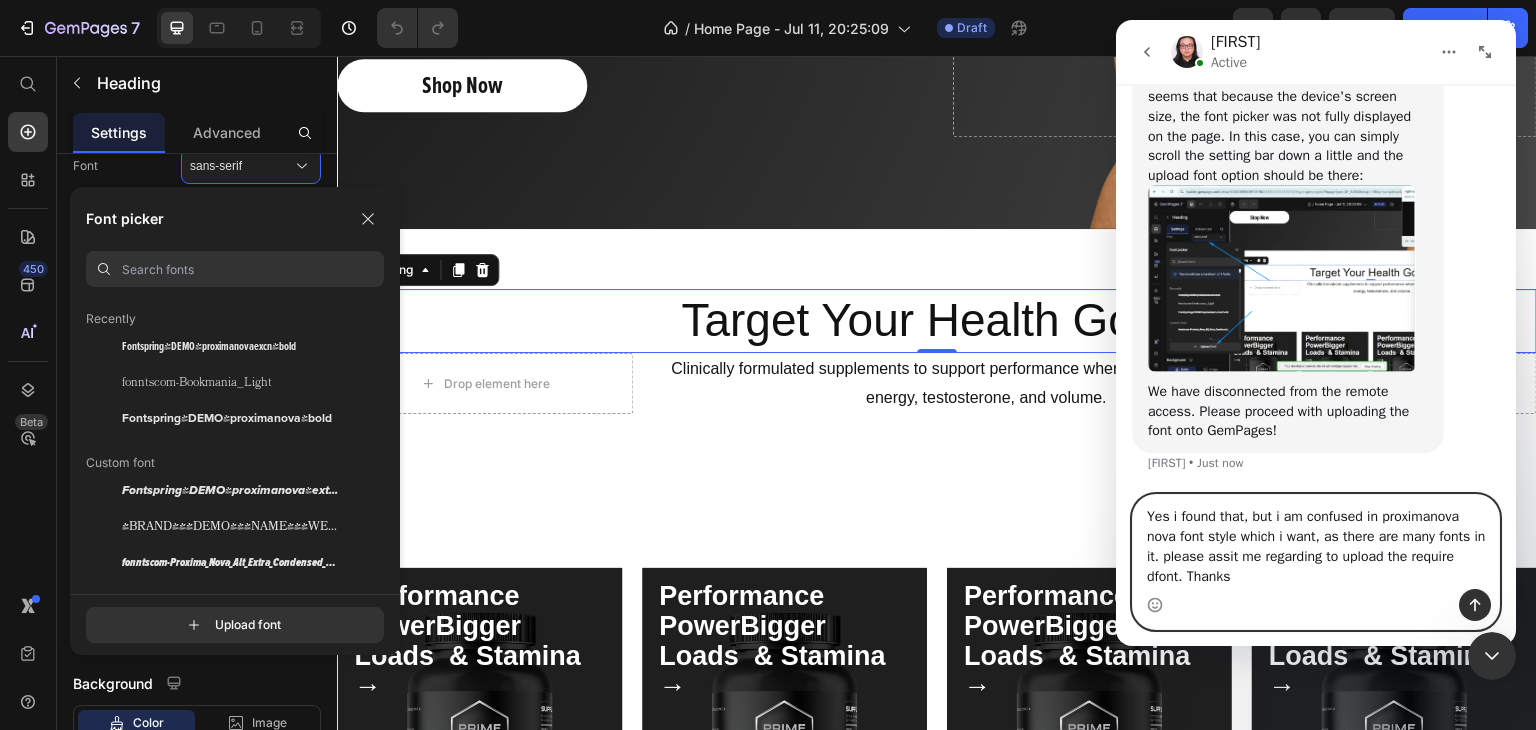 type 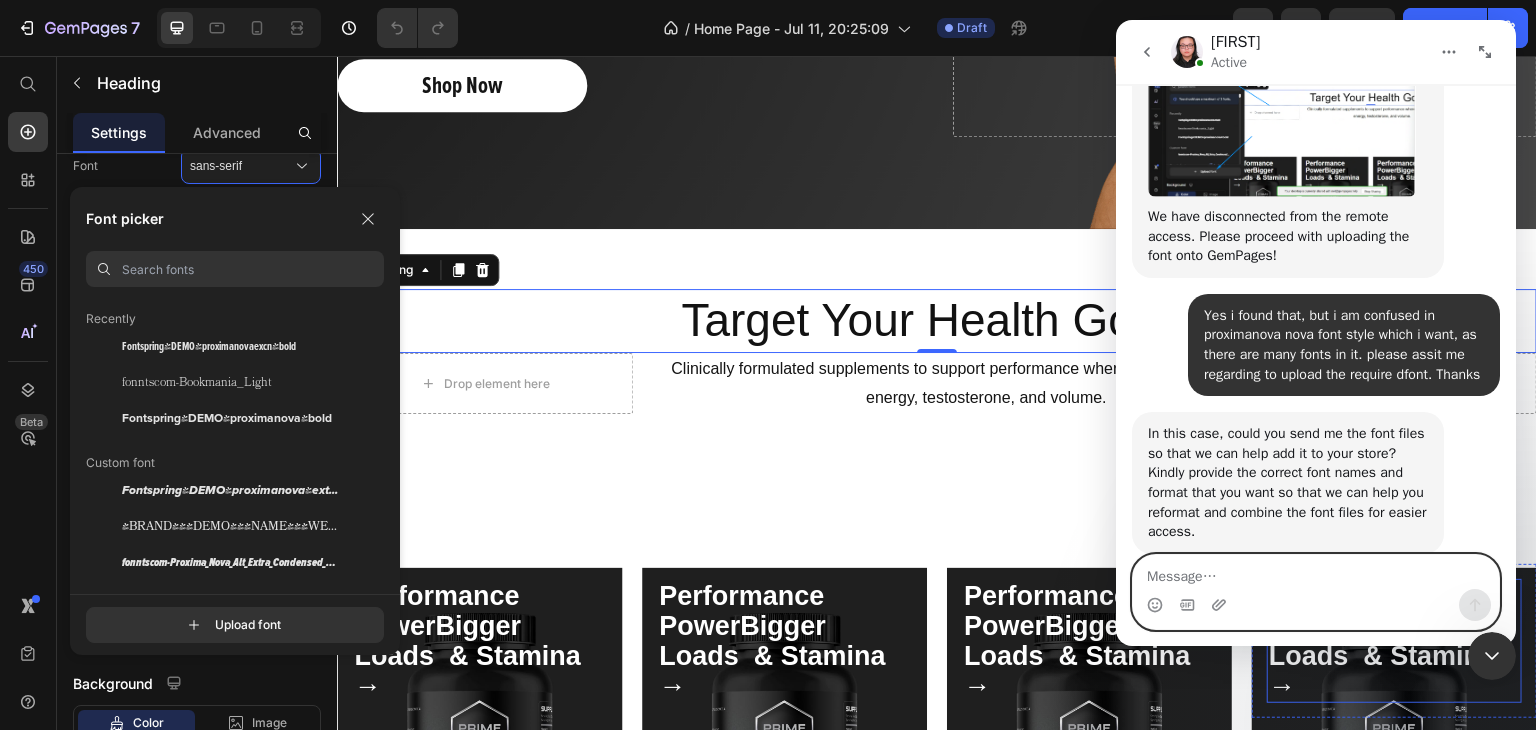 scroll, scrollTop: 9161, scrollLeft: 0, axis: vertical 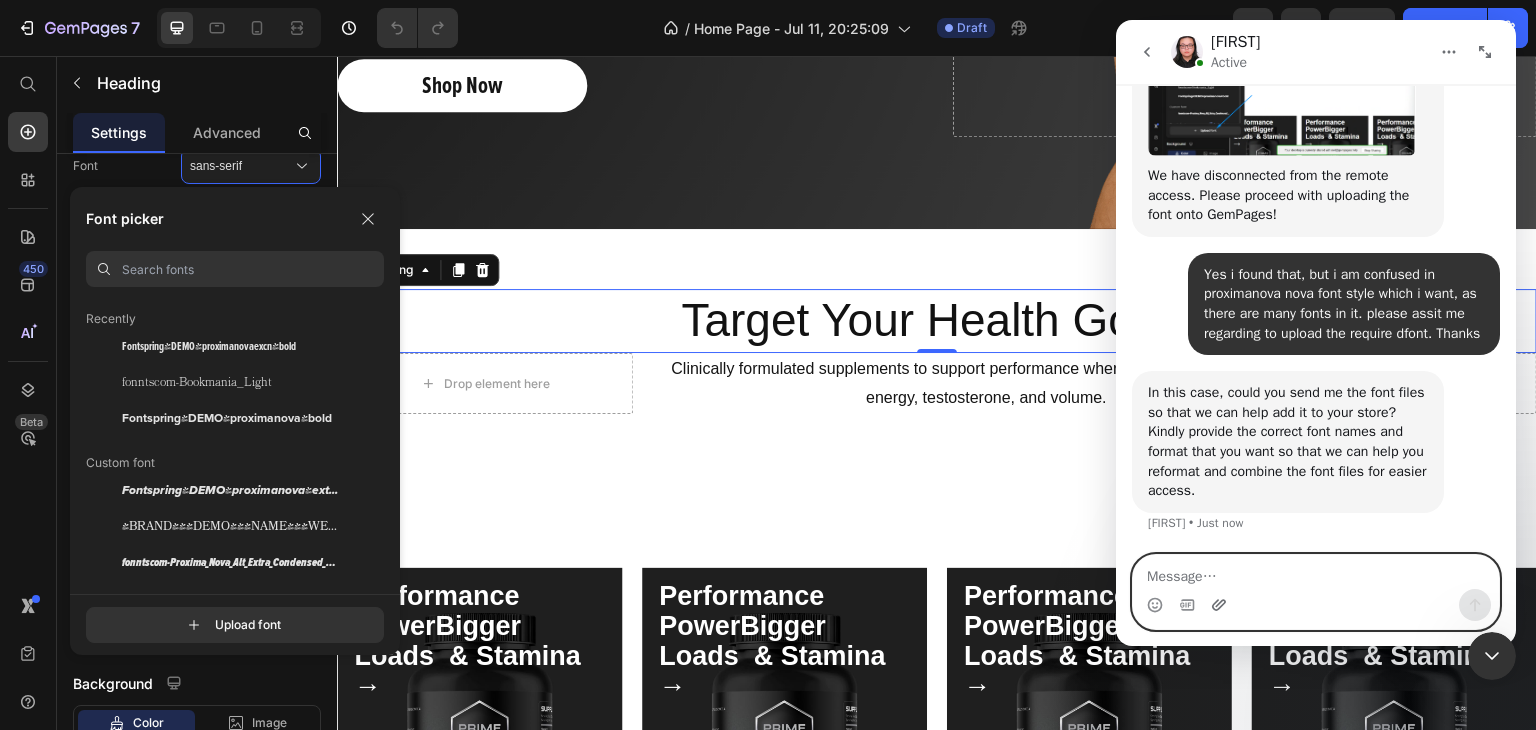 click 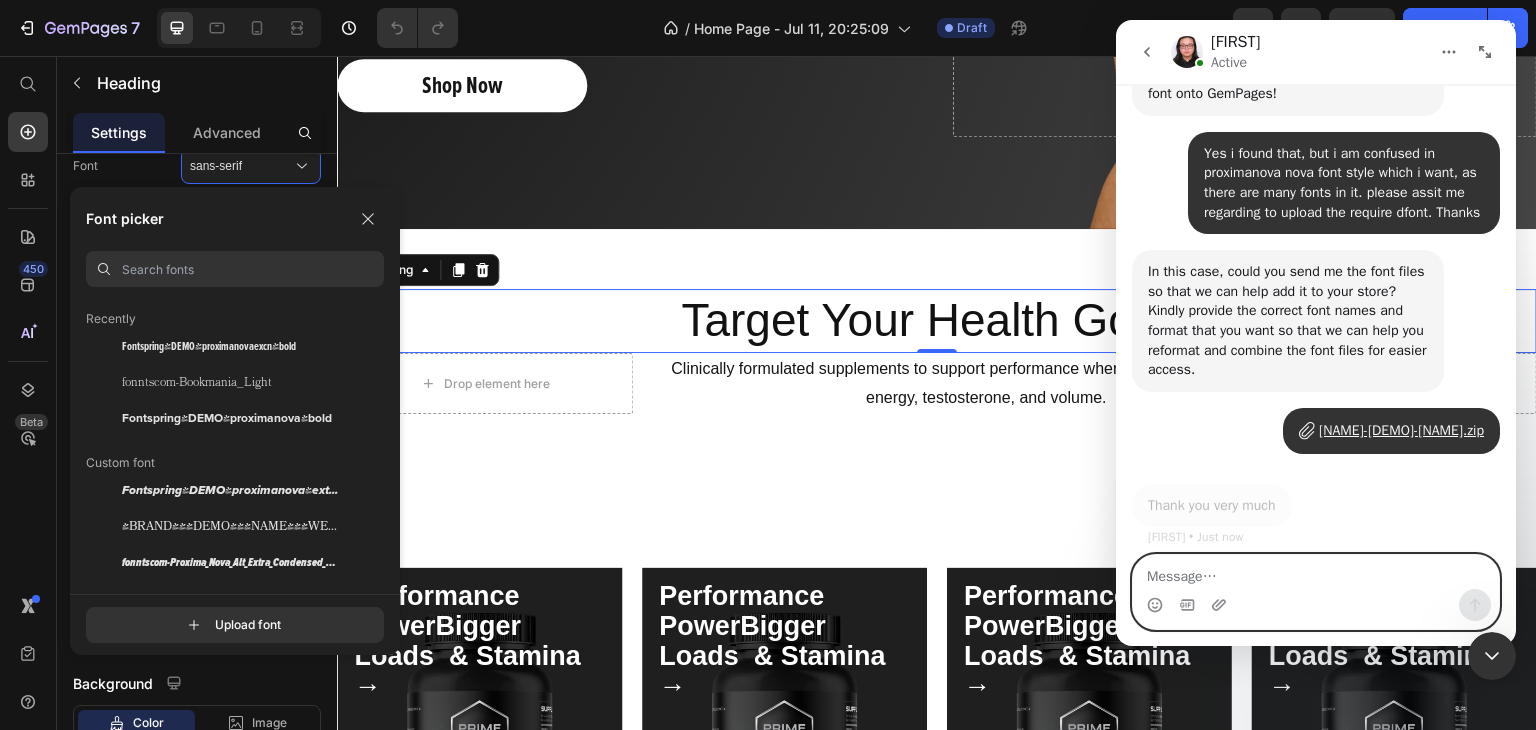scroll, scrollTop: 9283, scrollLeft: 0, axis: vertical 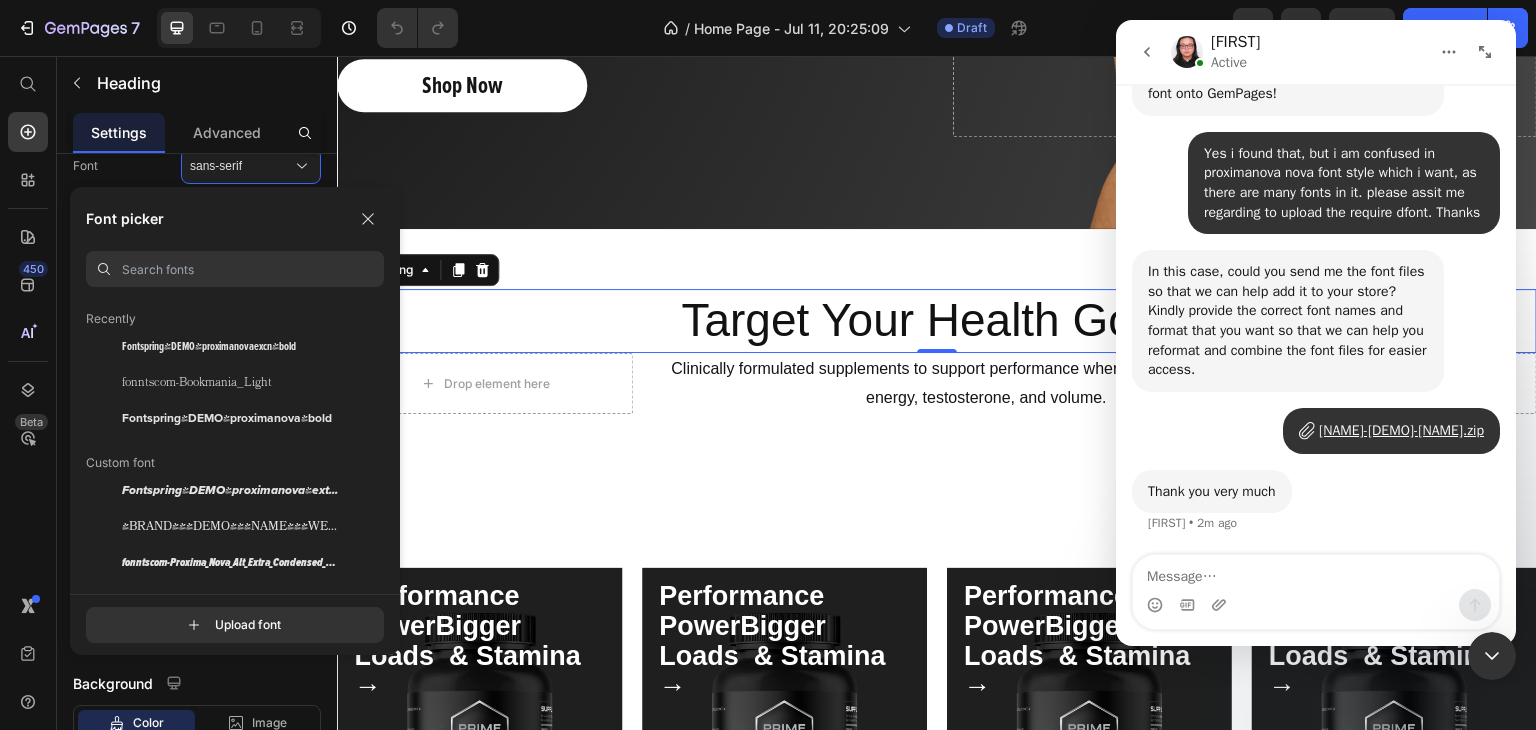 click at bounding box center [1492, 656] 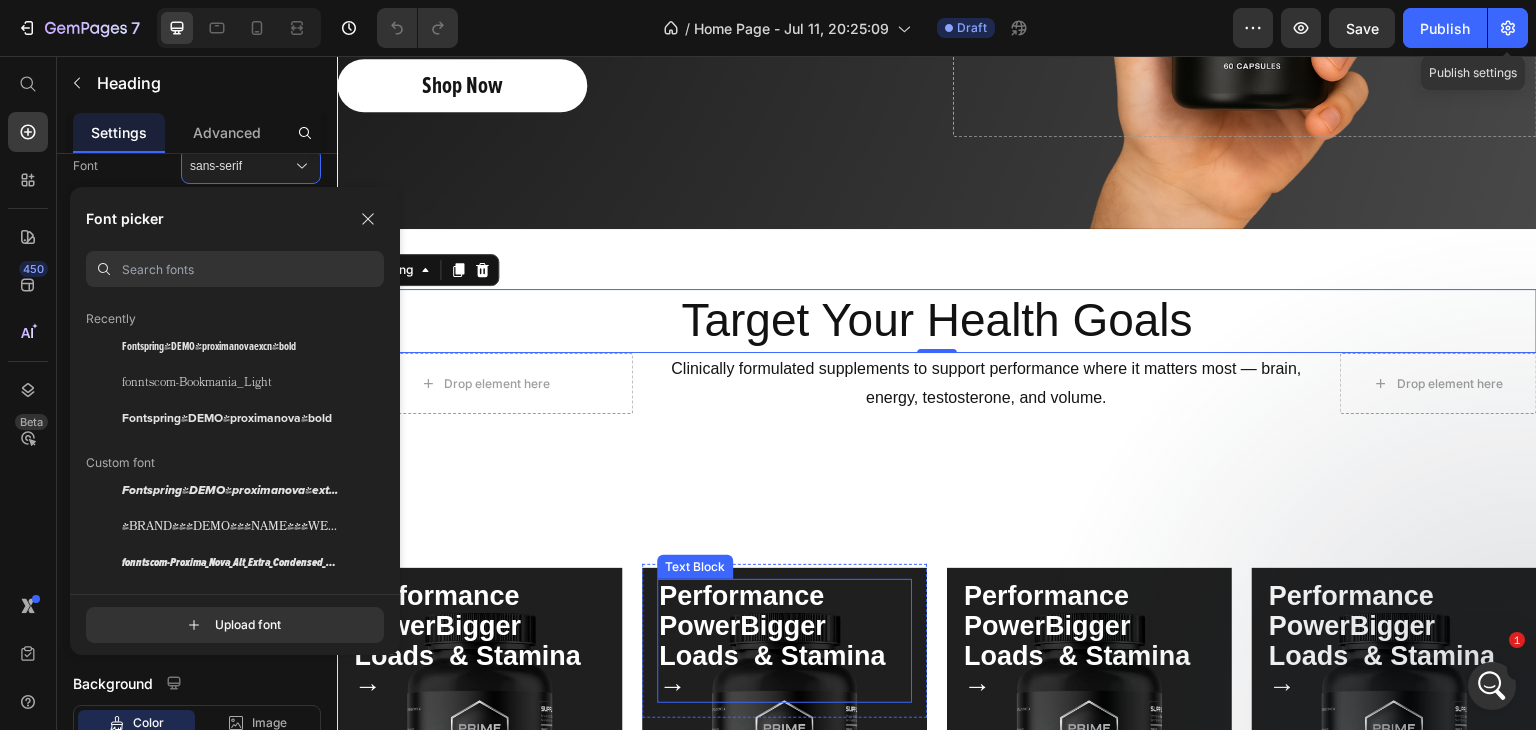 scroll, scrollTop: 9460, scrollLeft: 0, axis: vertical 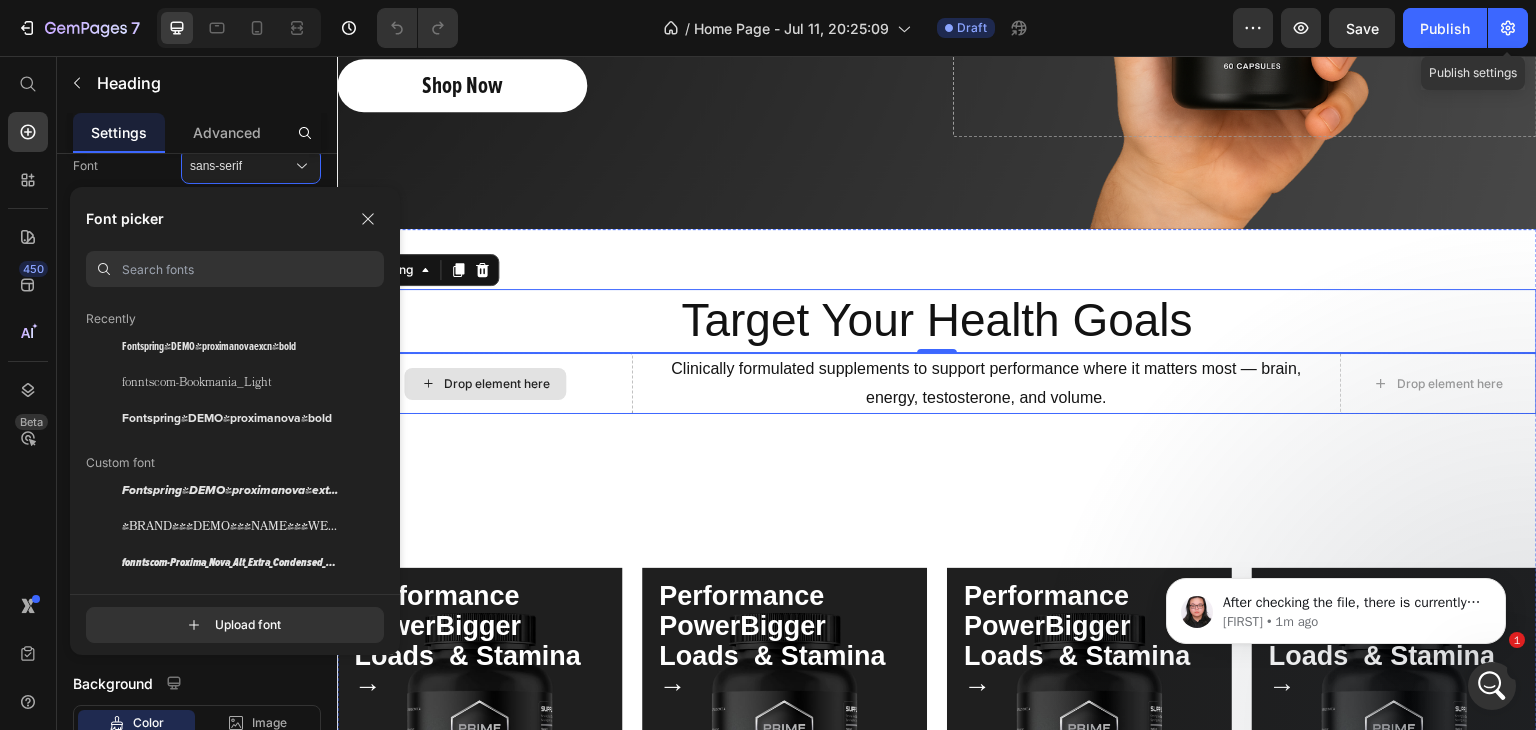 click on "Drop element here" at bounding box center [485, 384] 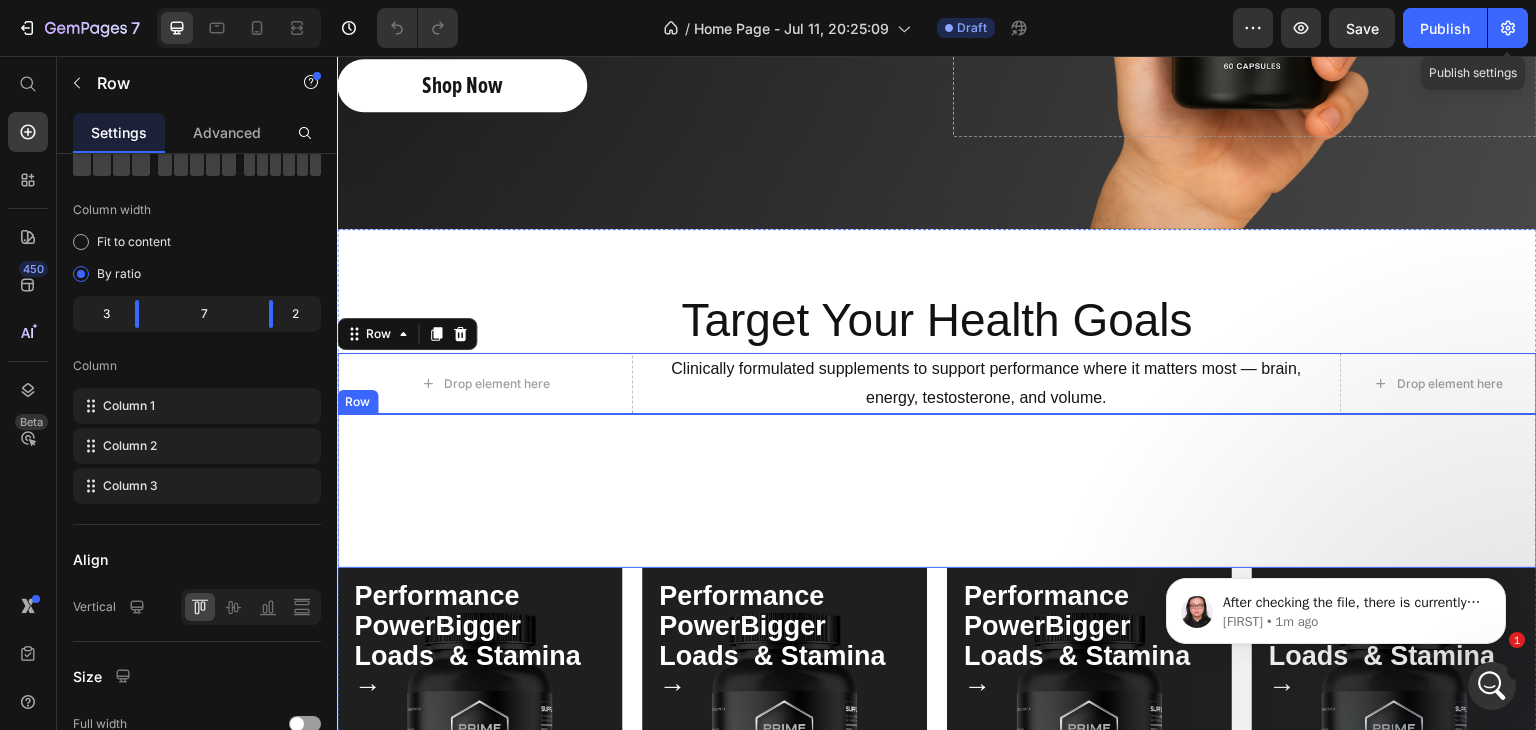 scroll, scrollTop: 244, scrollLeft: 0, axis: vertical 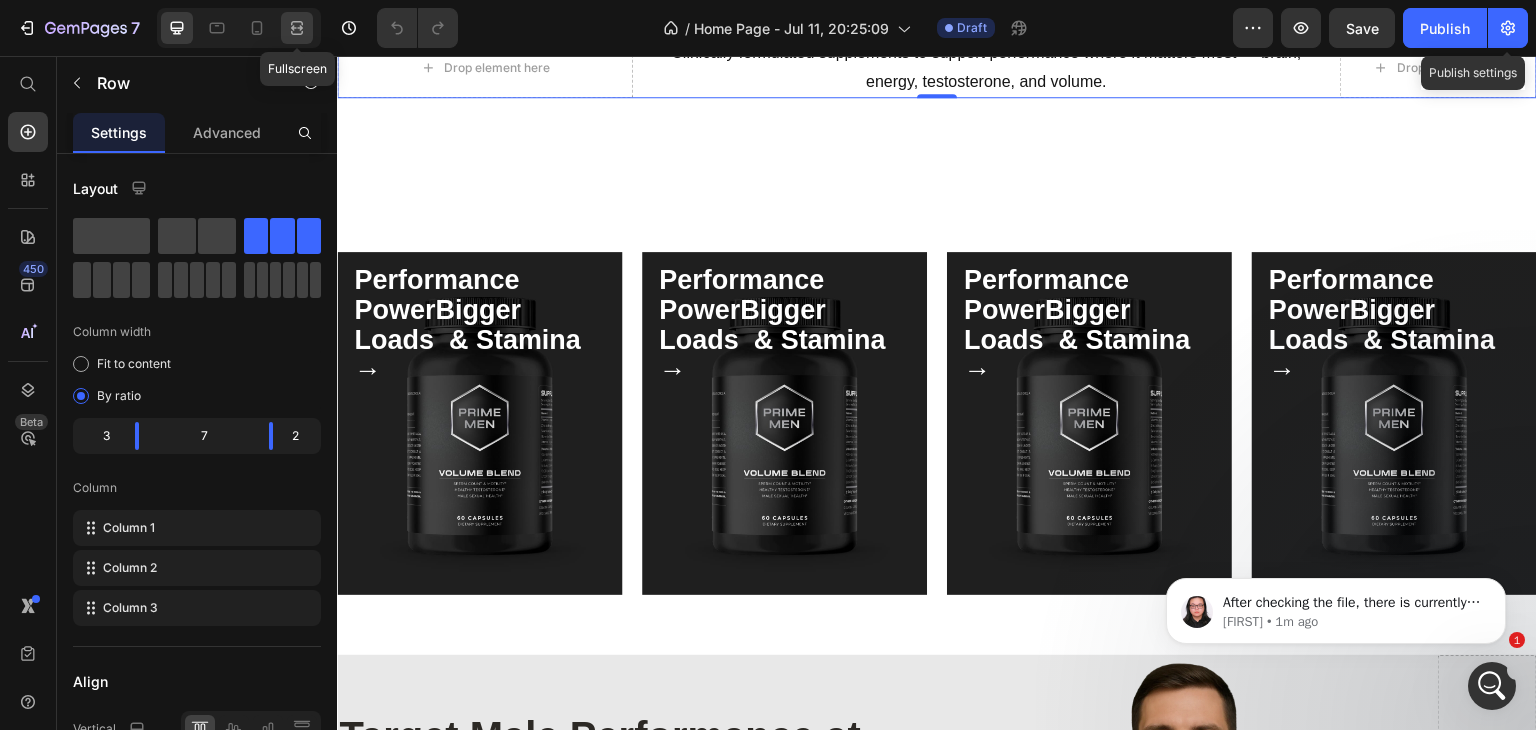click 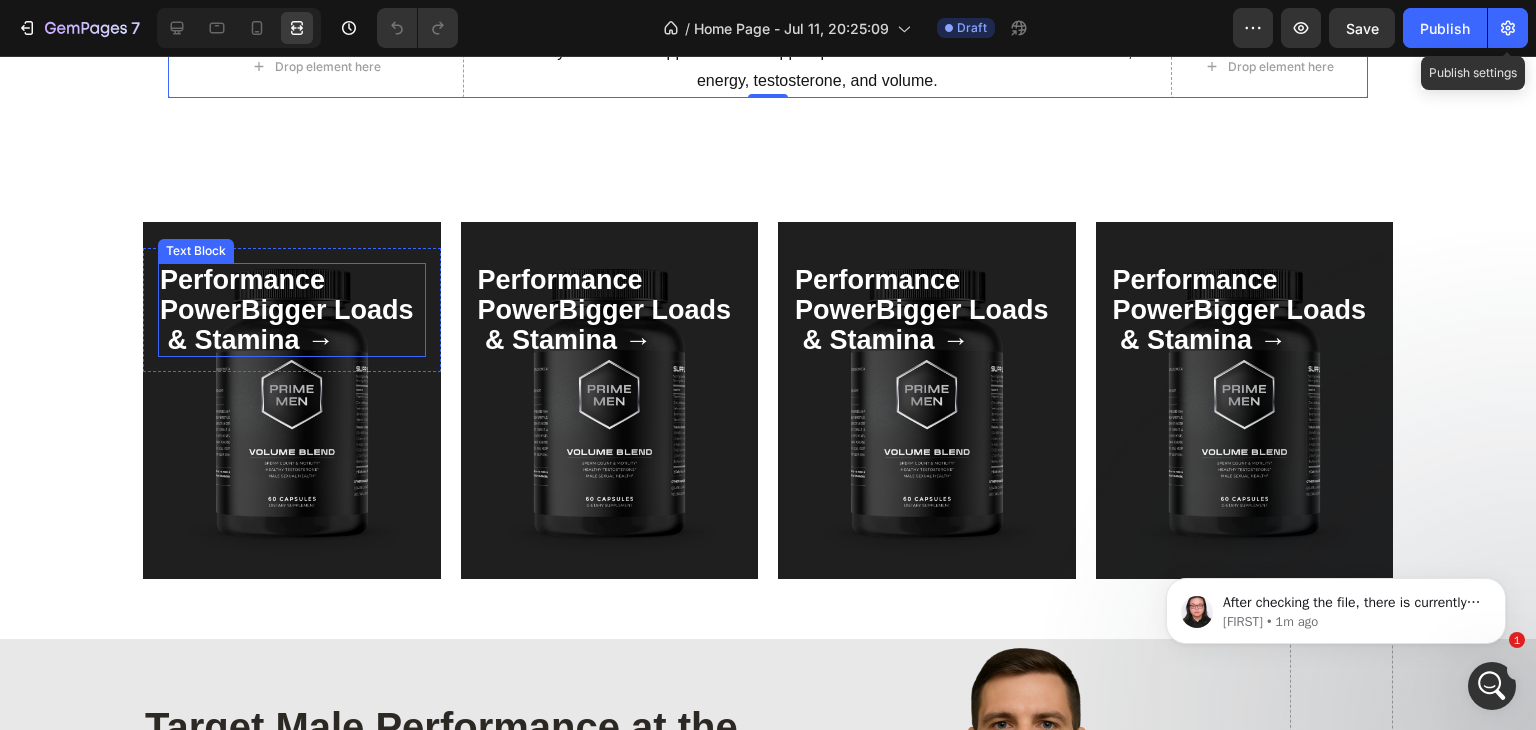 scroll, scrollTop: 771, scrollLeft: 0, axis: vertical 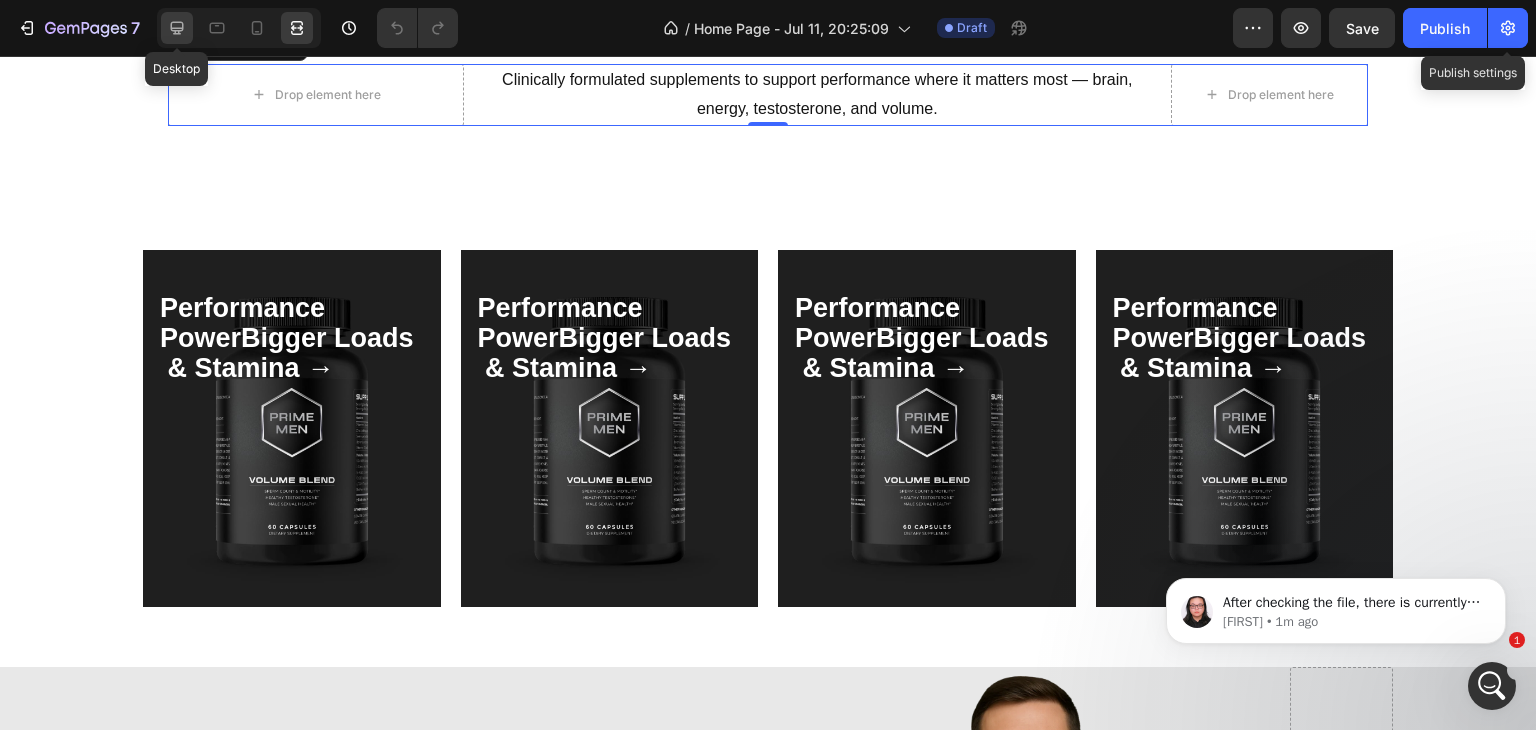 click 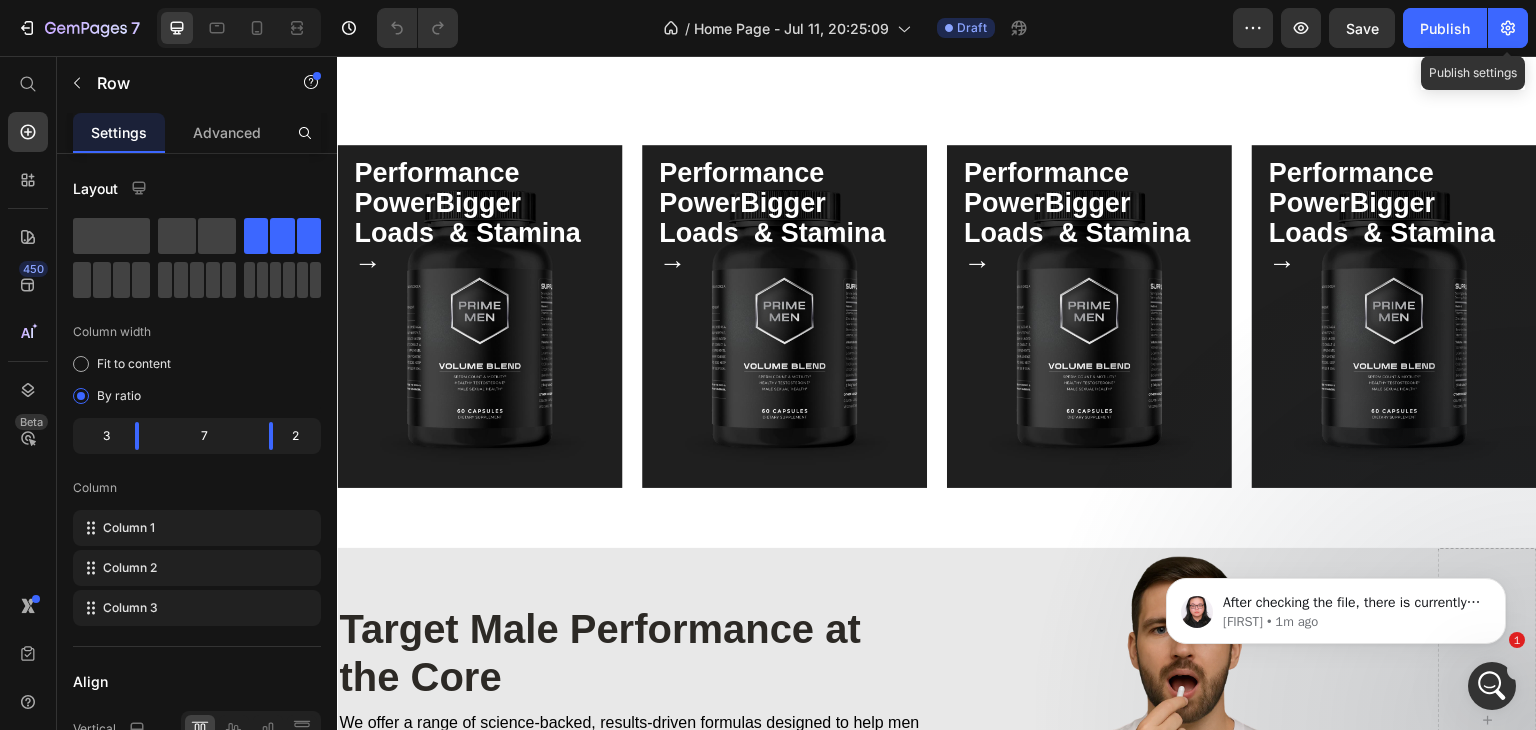 scroll, scrollTop: 636, scrollLeft: 0, axis: vertical 